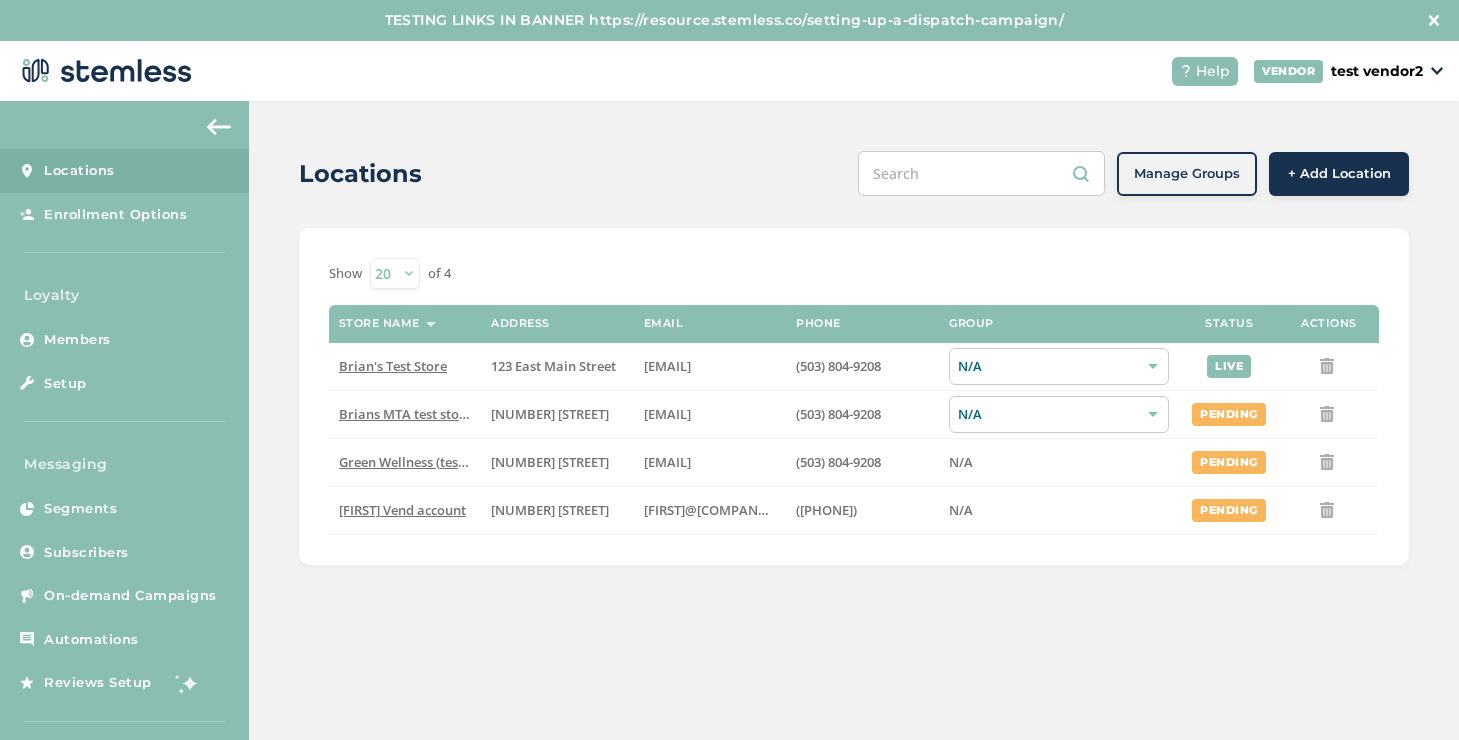 scroll, scrollTop: 0, scrollLeft: 0, axis: both 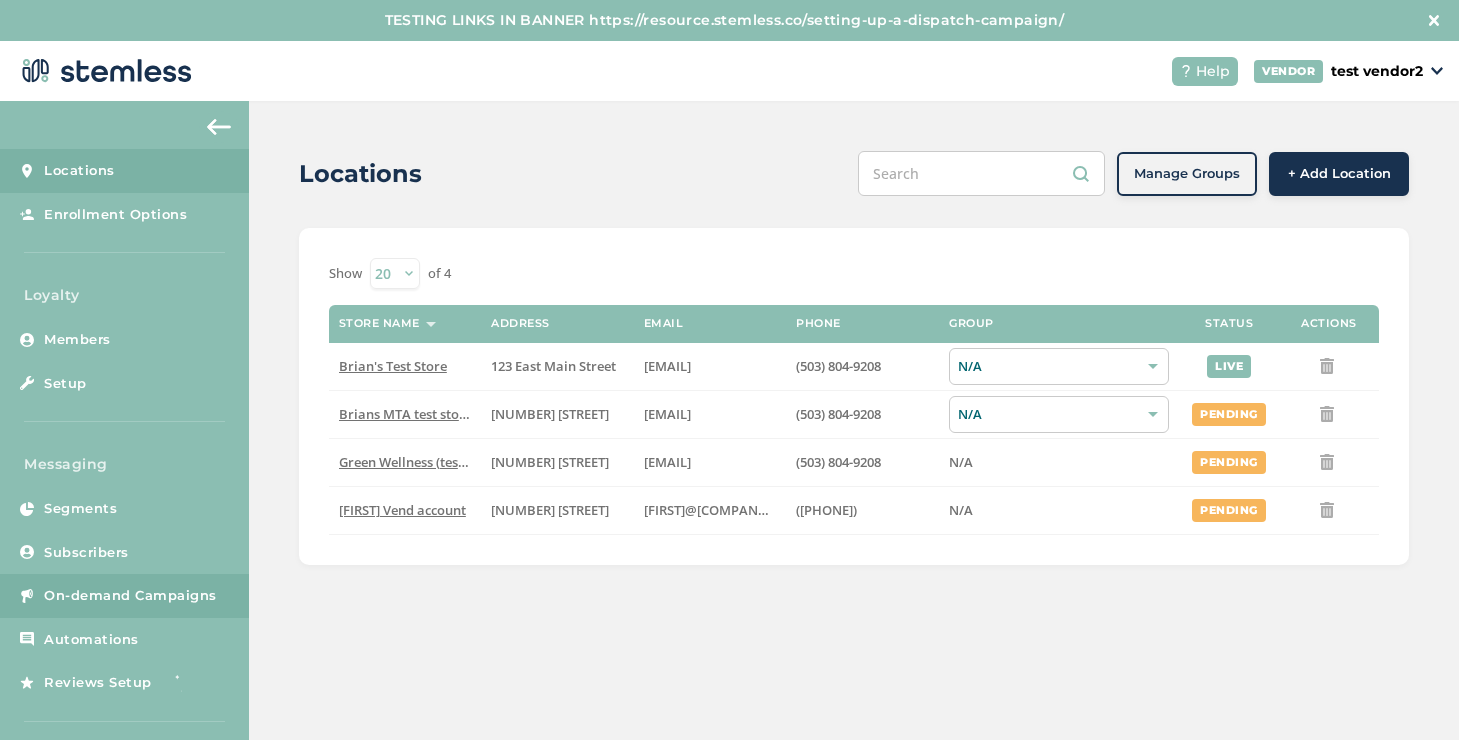 click on "On-demand Campaigns" at bounding box center (130, 596) 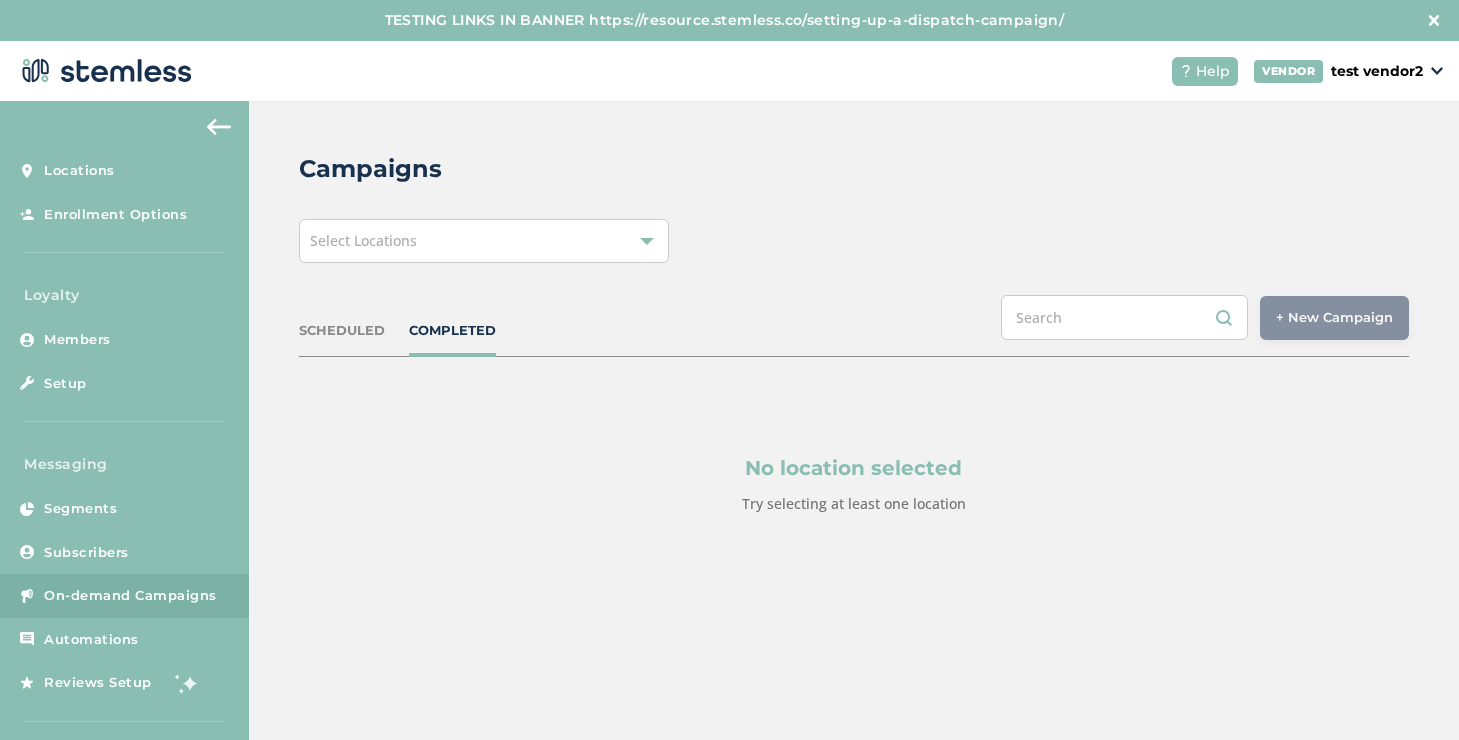 click on "Select Locations" at bounding box center (363, 240) 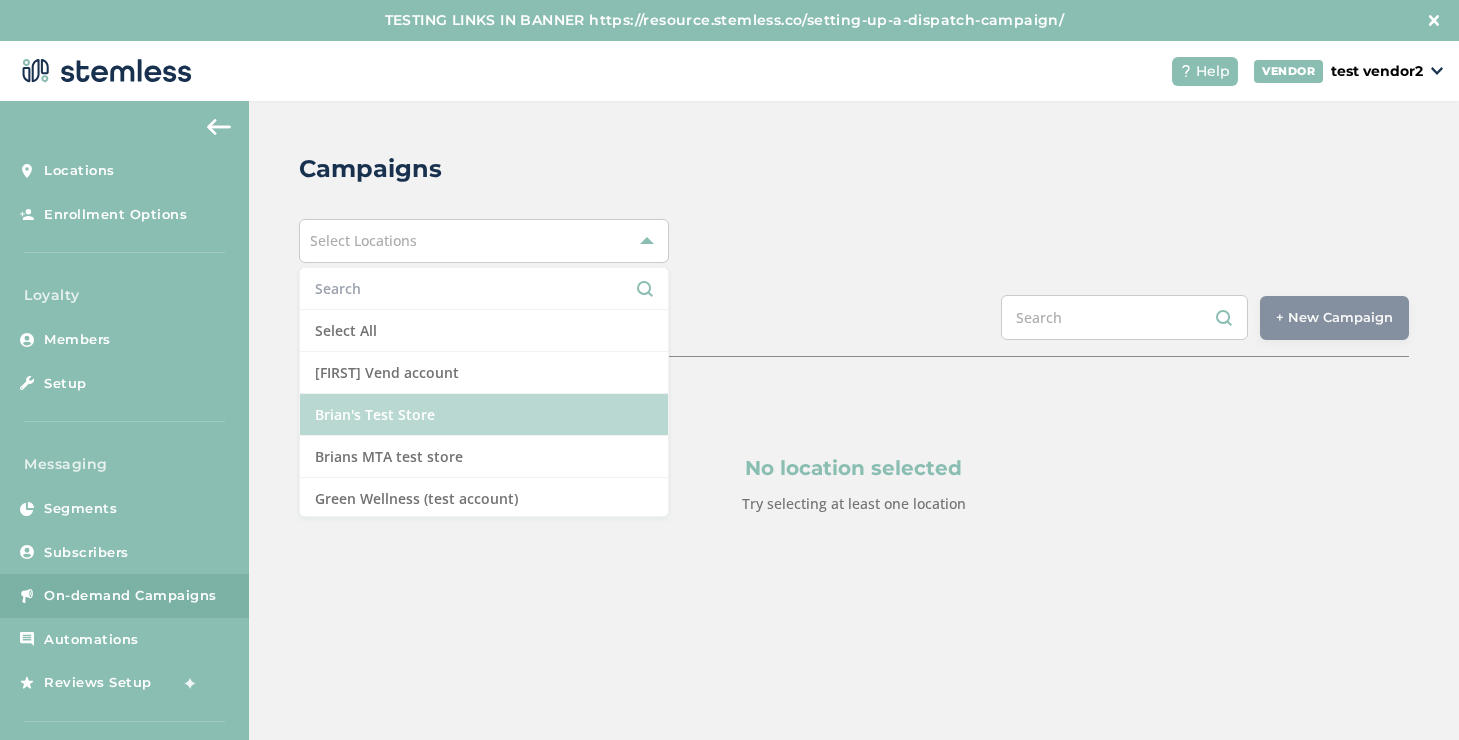 click on "Brian's Test Store" at bounding box center [484, 415] 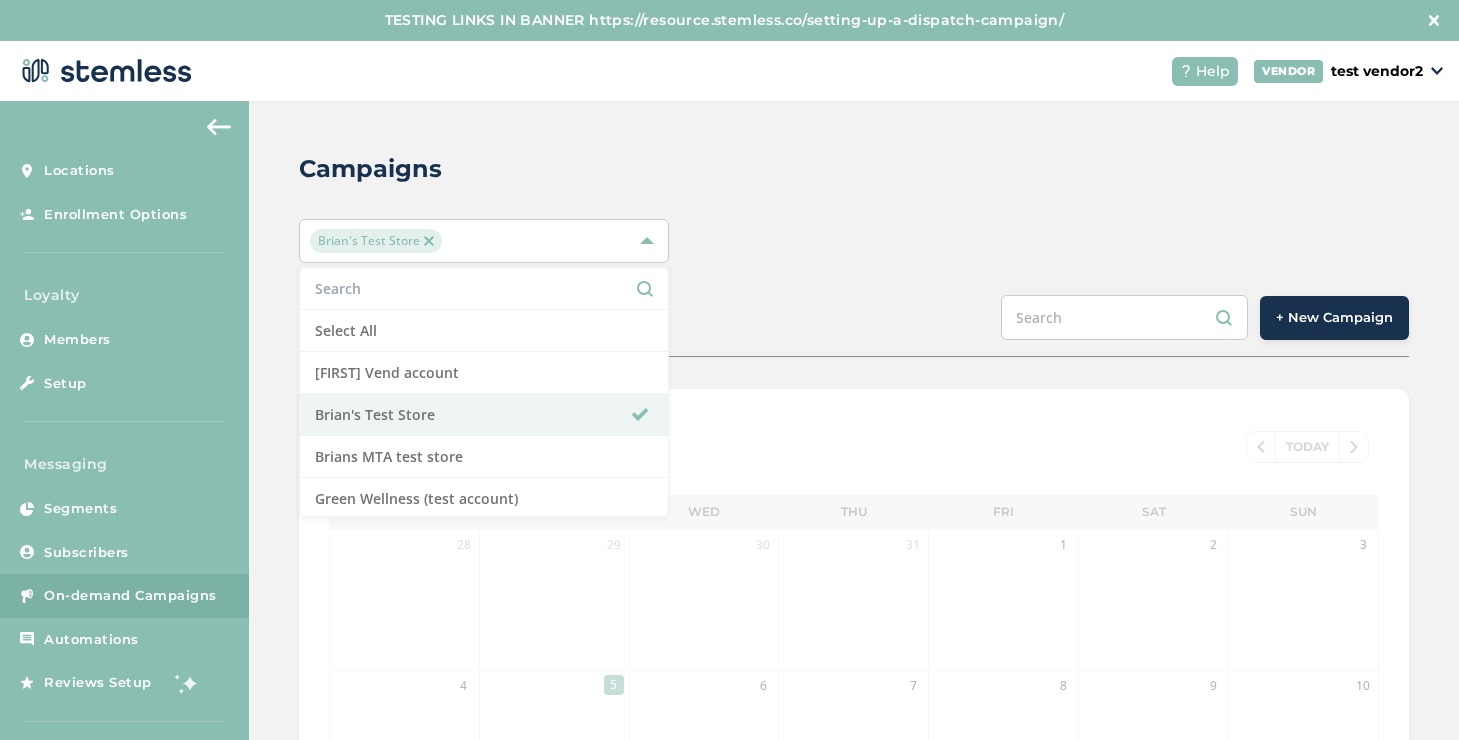 click on "SCHEDULED   COMPLETED  + New Campaign" at bounding box center [854, 326] 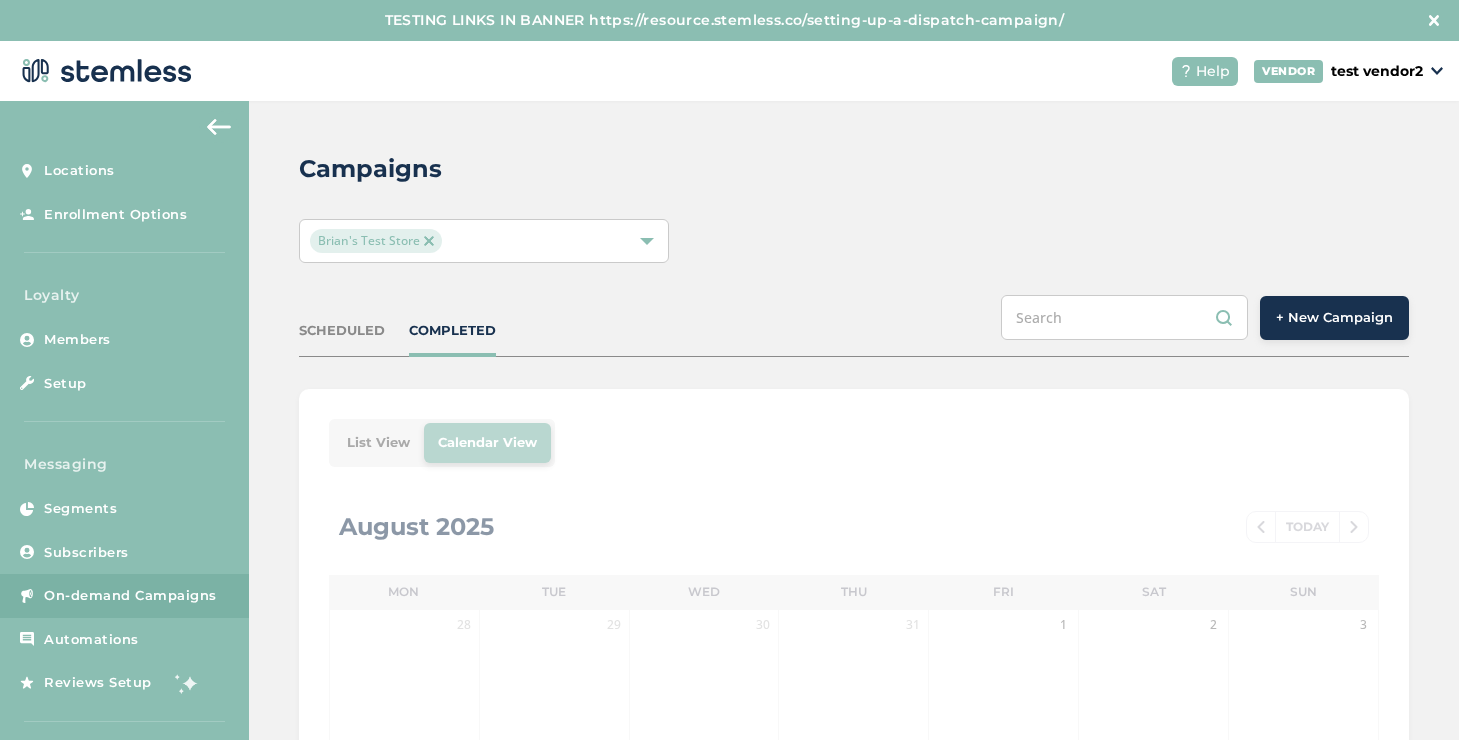 click on "+ New Campaign" at bounding box center [1334, 318] 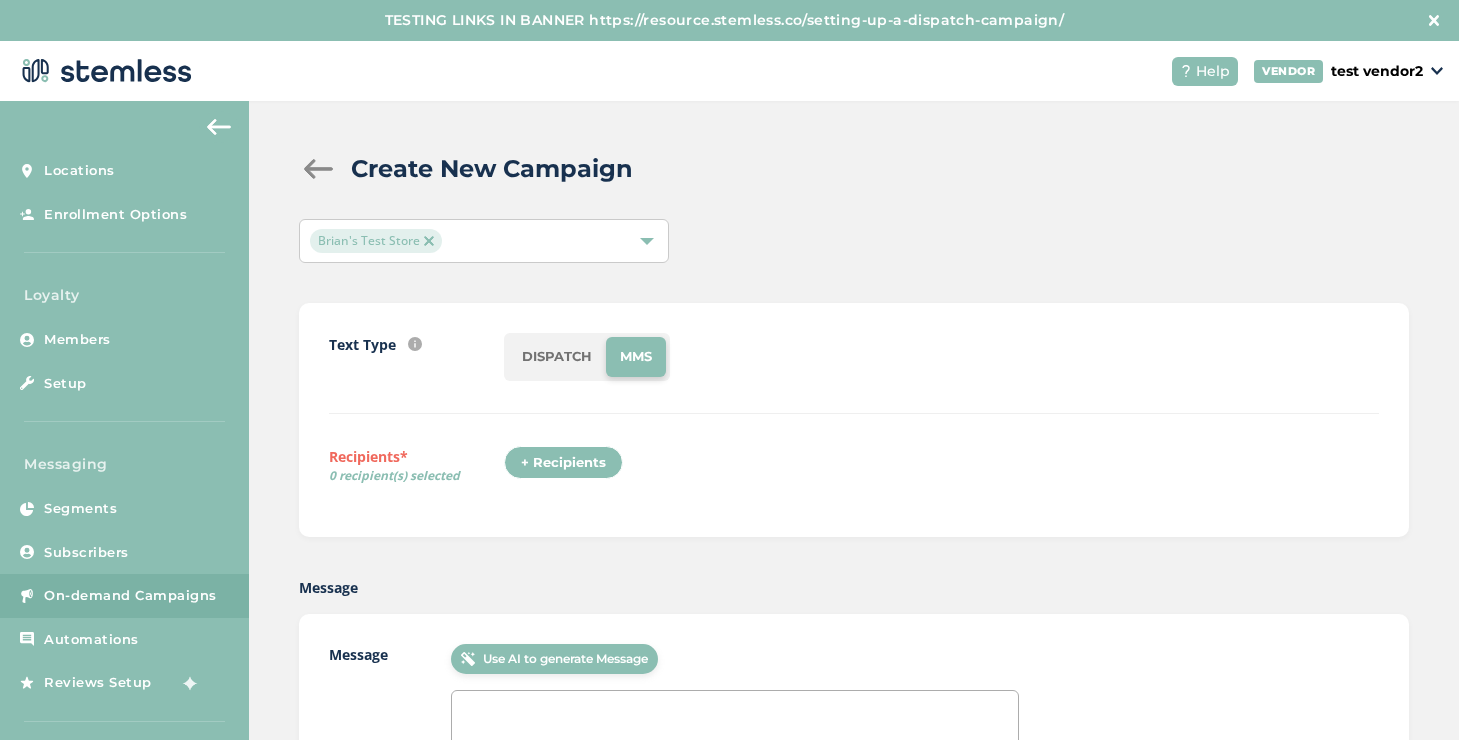 click on "DISPATCH" at bounding box center [557, 357] 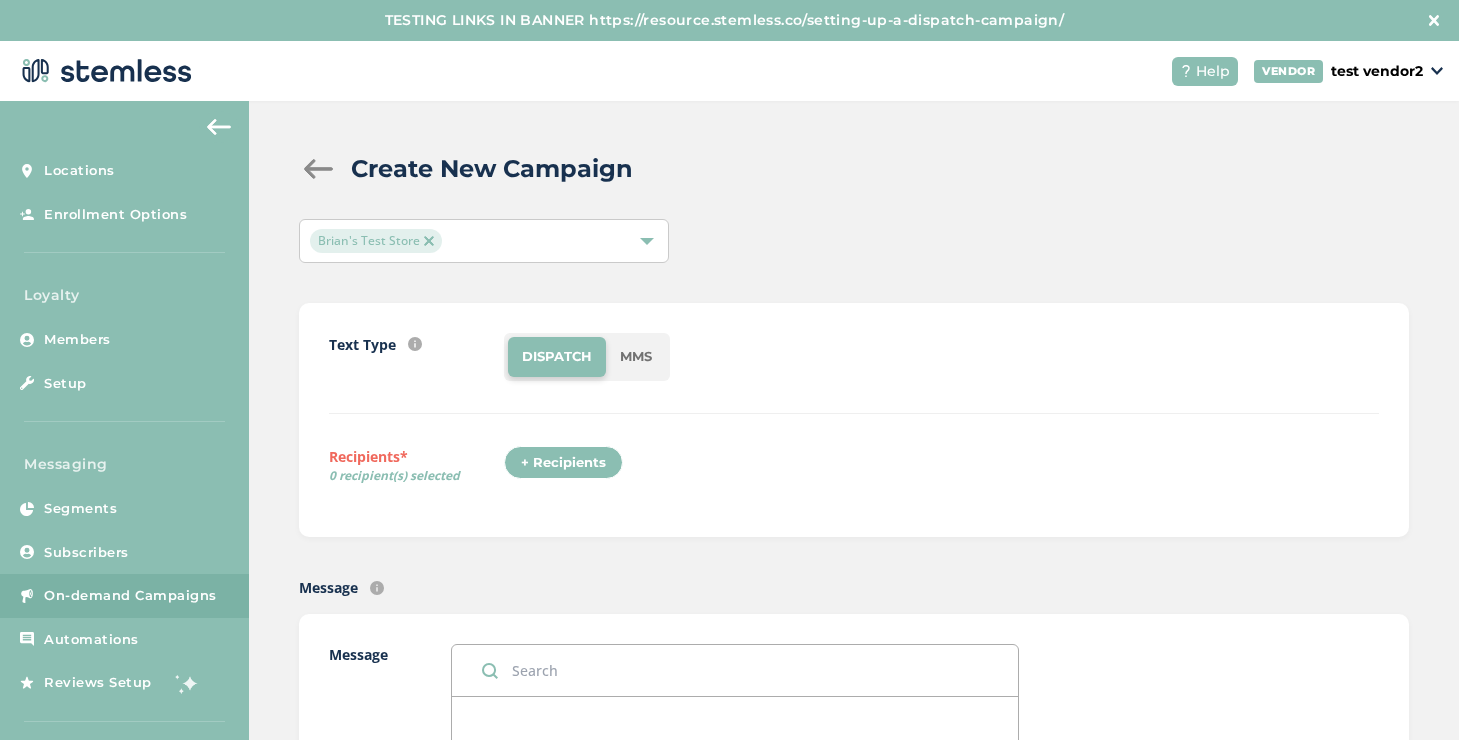 scroll, scrollTop: 304, scrollLeft: 0, axis: vertical 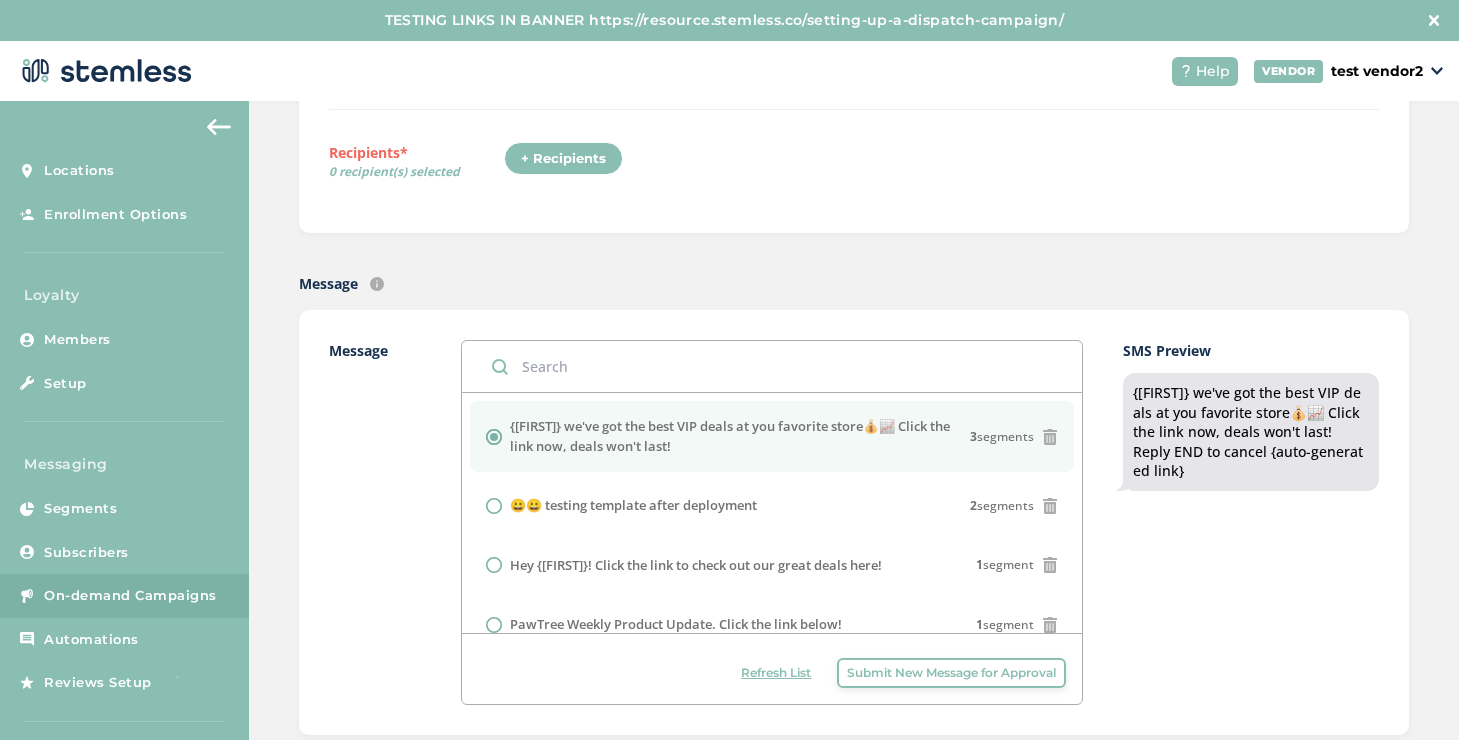 click on "{[FIRST]} we've got the best VIP deals at you favorite store💰📈 Click the link now, deals won't last!" at bounding box center [740, 436] 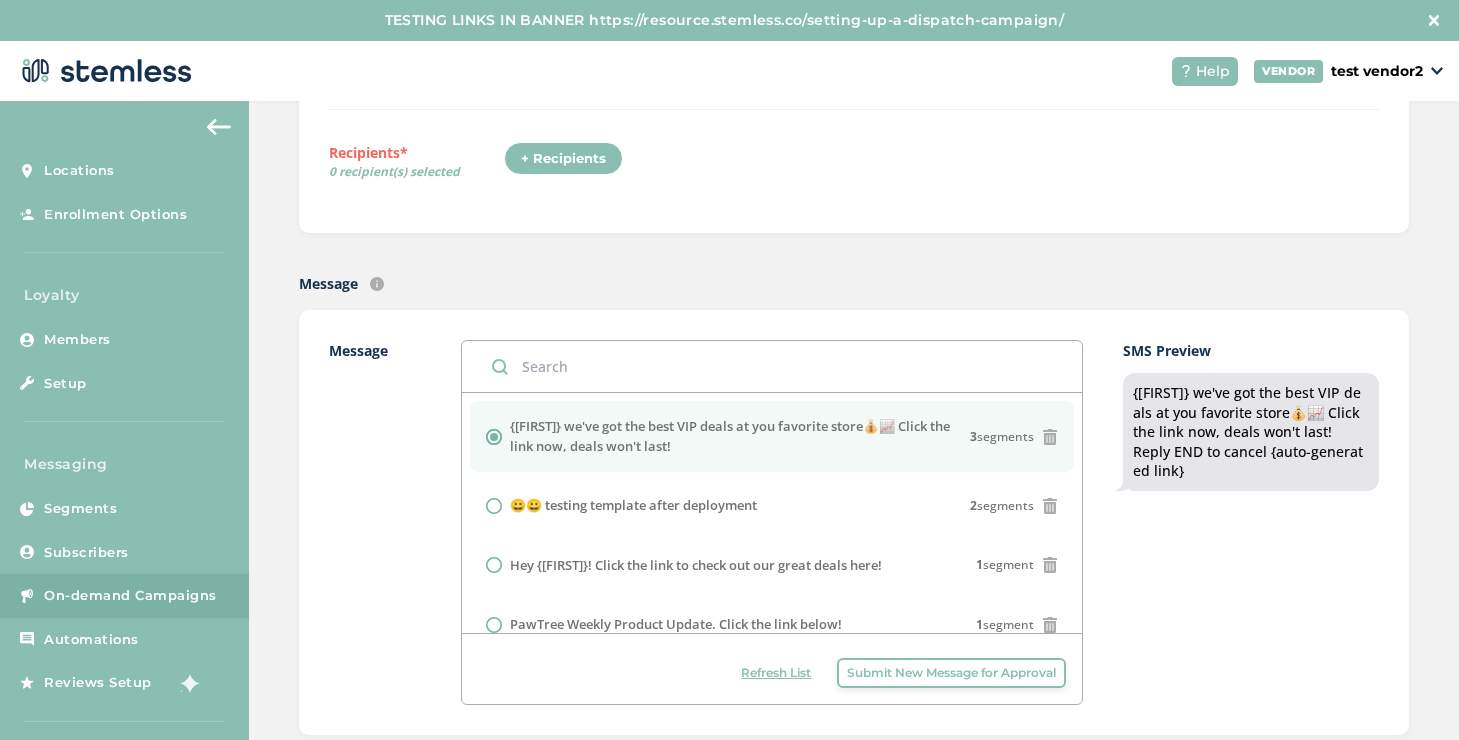 scroll, scrollTop: 441, scrollLeft: 0, axis: vertical 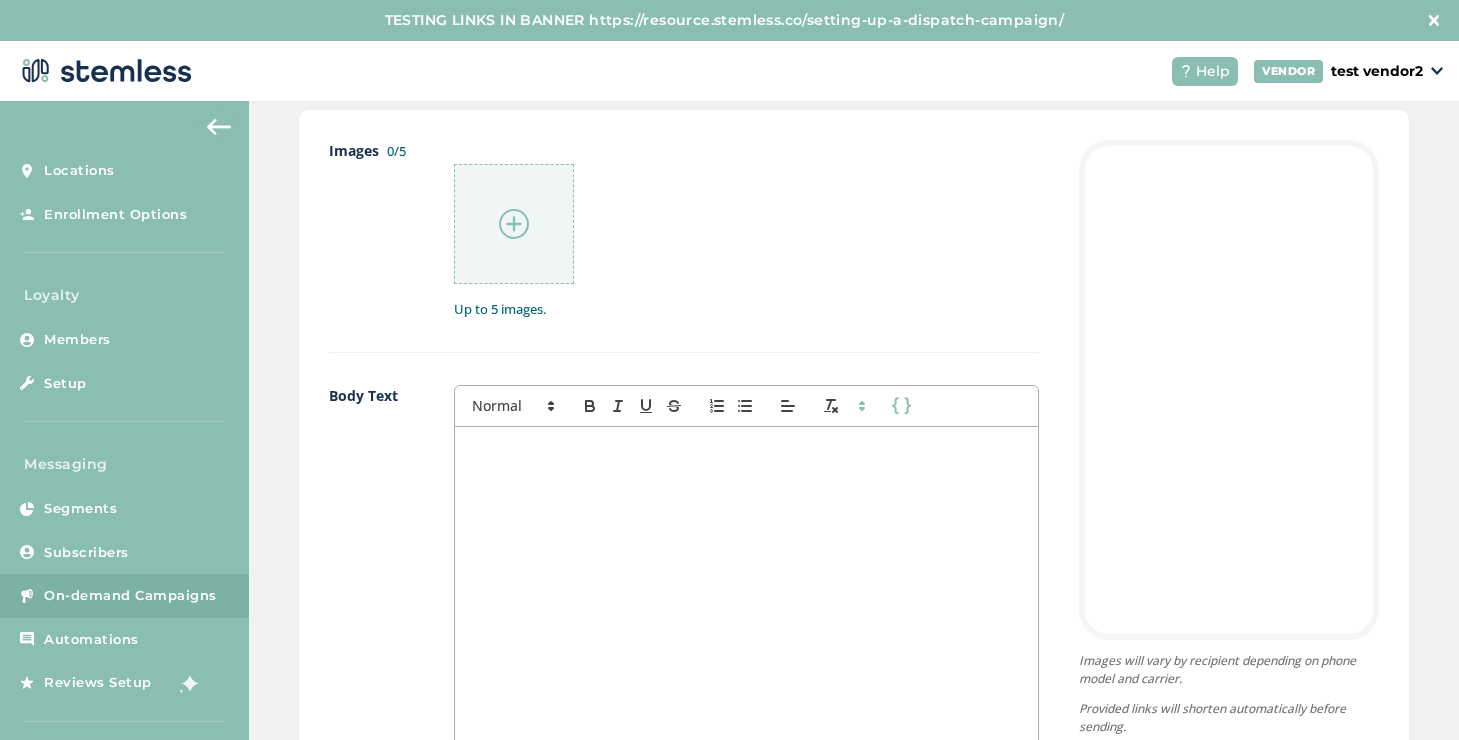 click at bounding box center (746, 626) 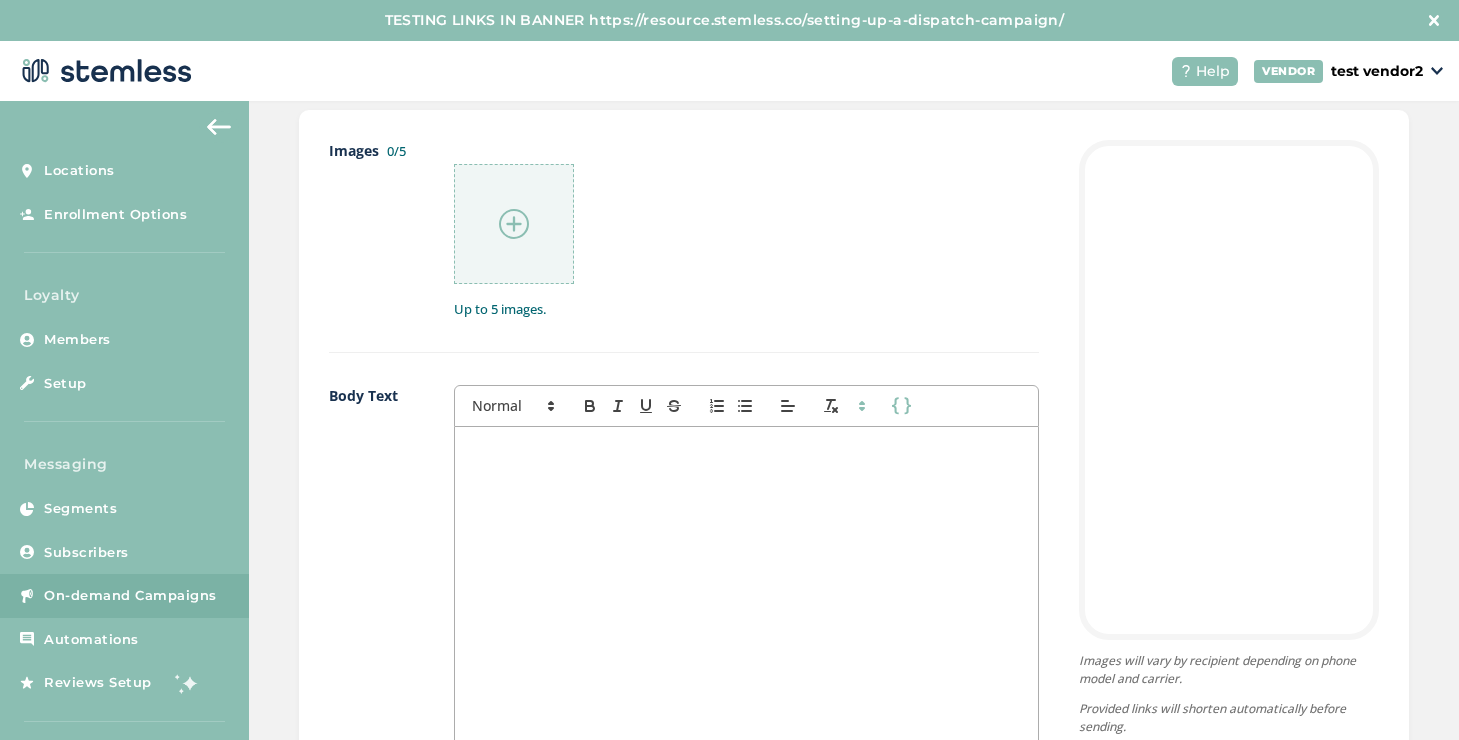 type 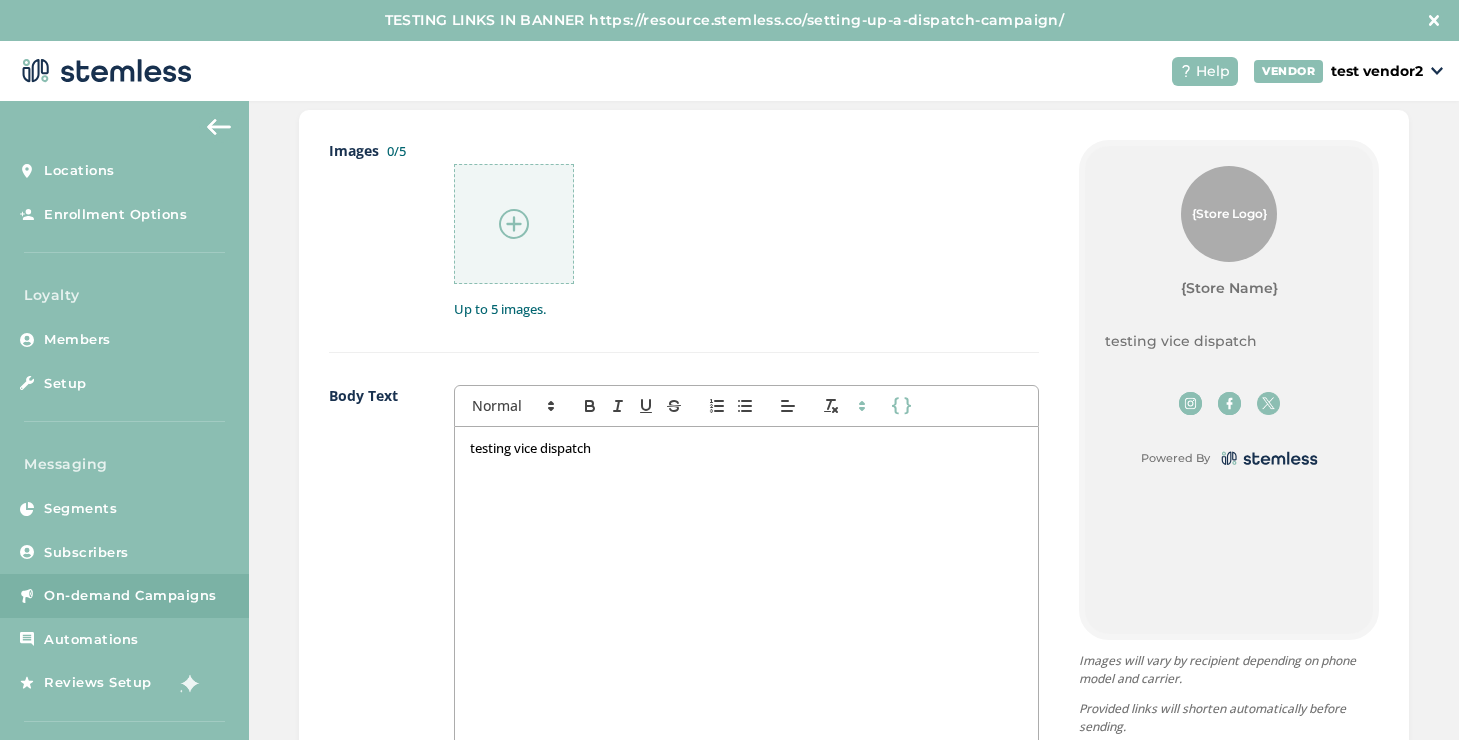 click at bounding box center [514, 224] 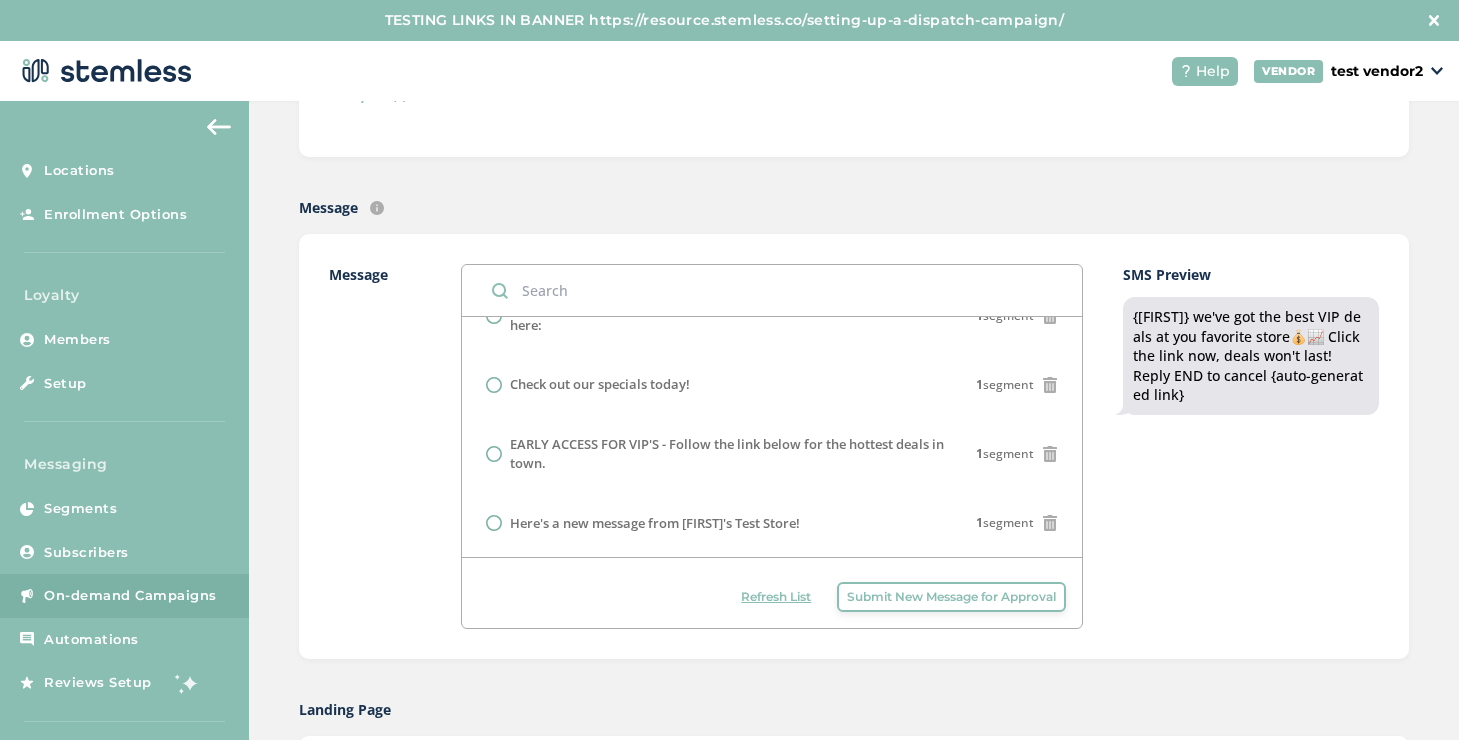 scroll, scrollTop: 376, scrollLeft: 0, axis: vertical 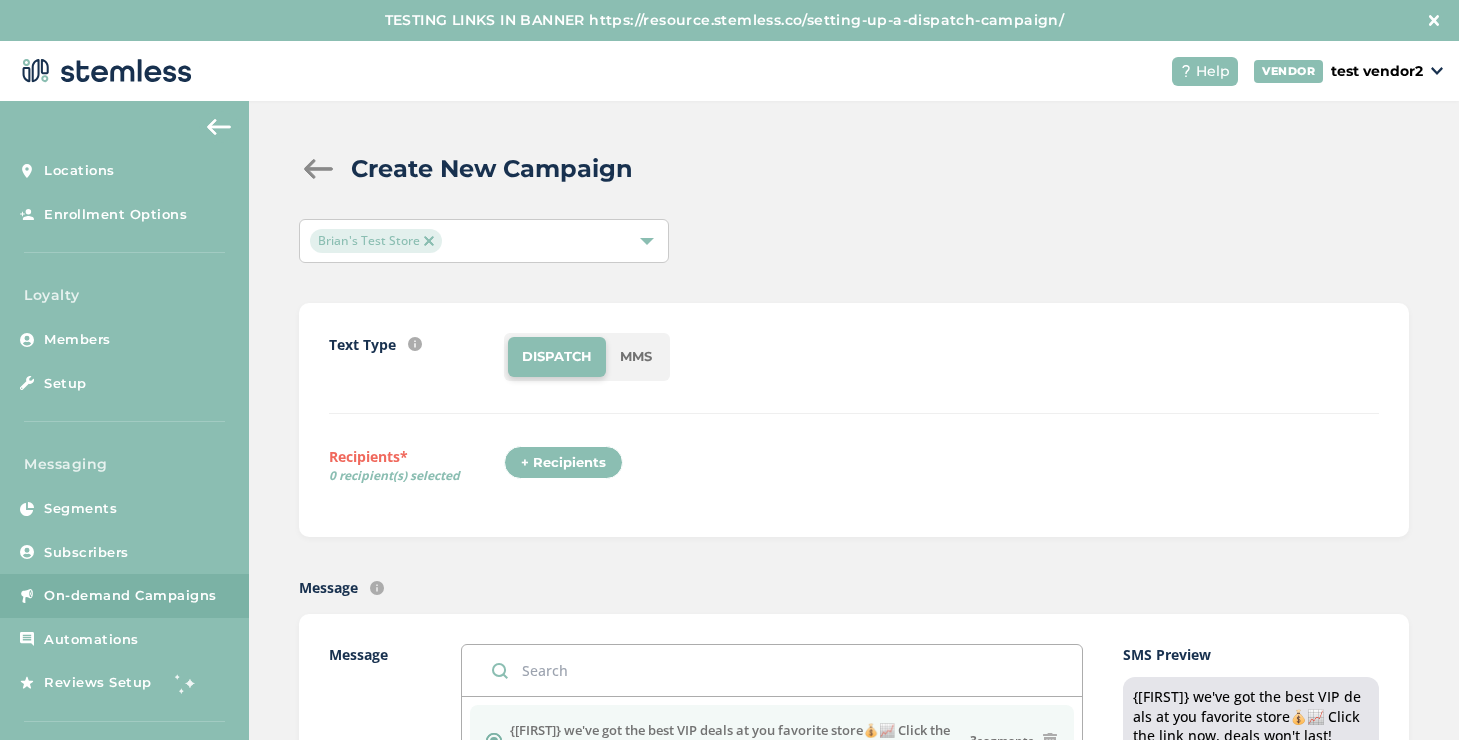 click on "+ Recipients" at bounding box center [563, 463] 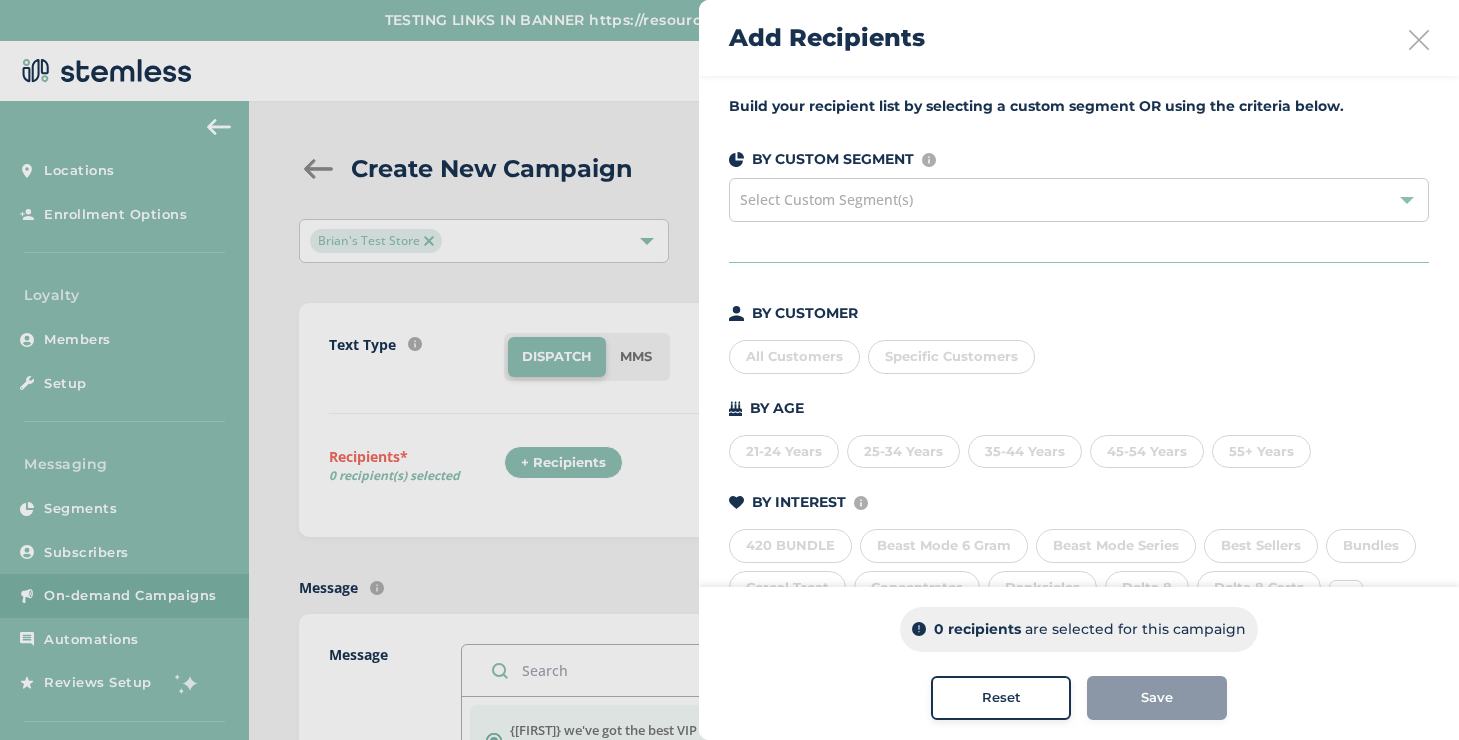 click on "Specific Customers" at bounding box center (951, 356) 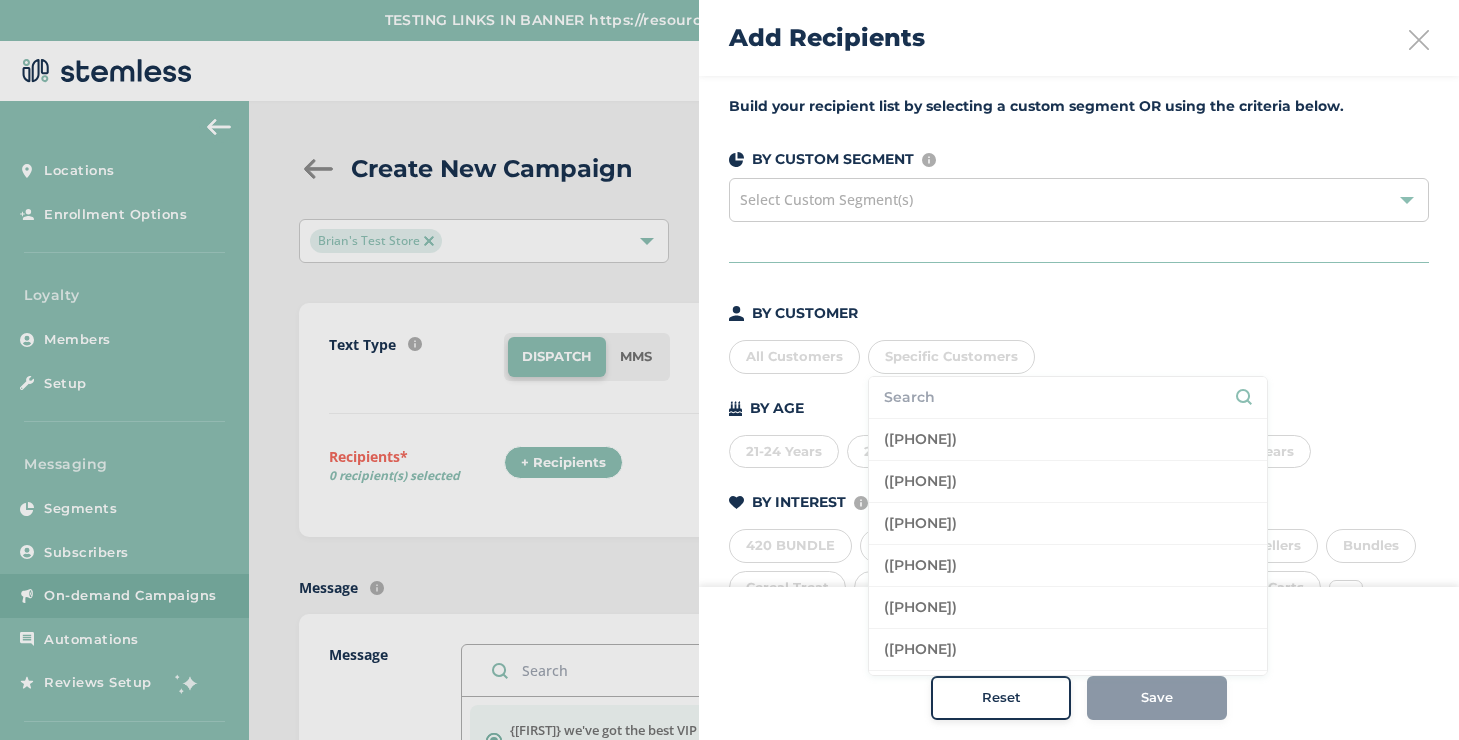 click at bounding box center (1068, 398) 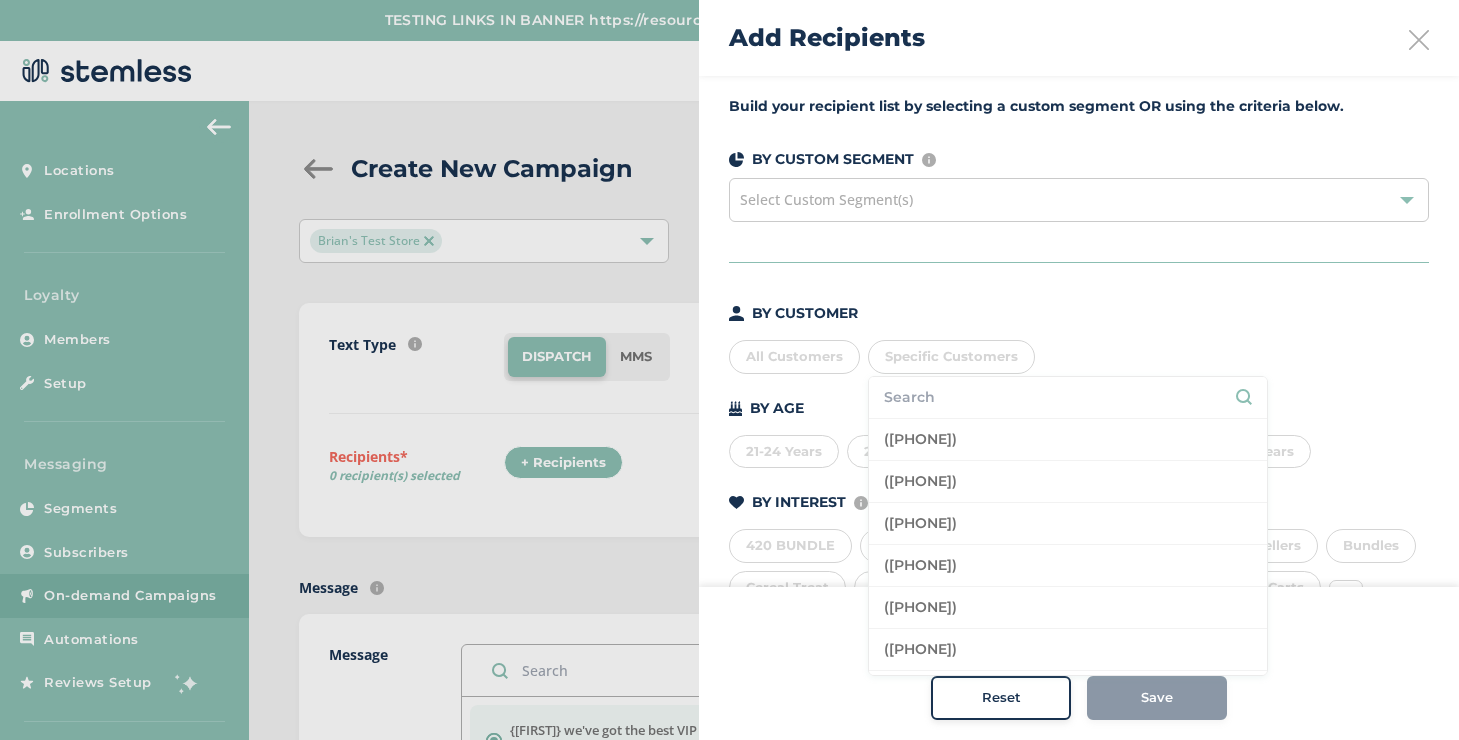 click at bounding box center (1068, 397) 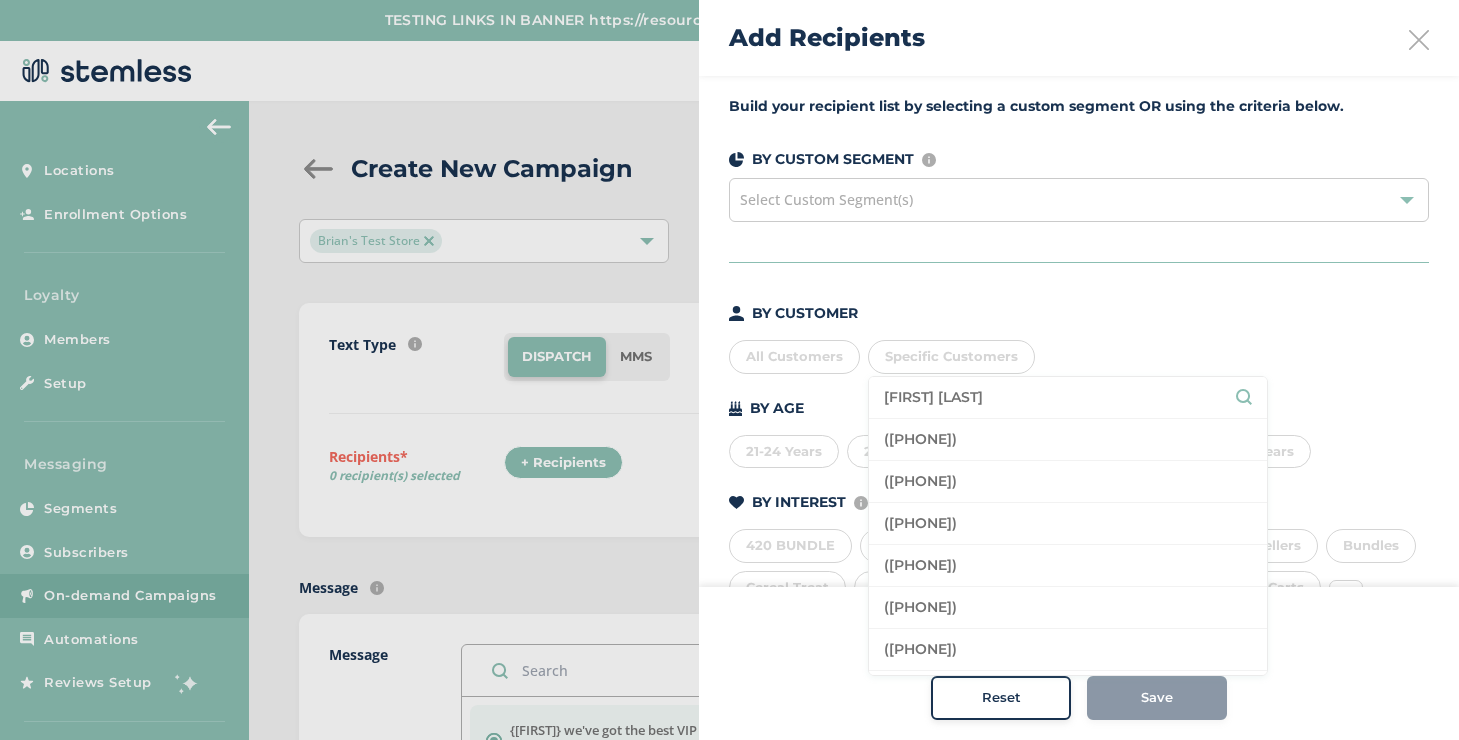 type on "[FIRST] [LAST]" 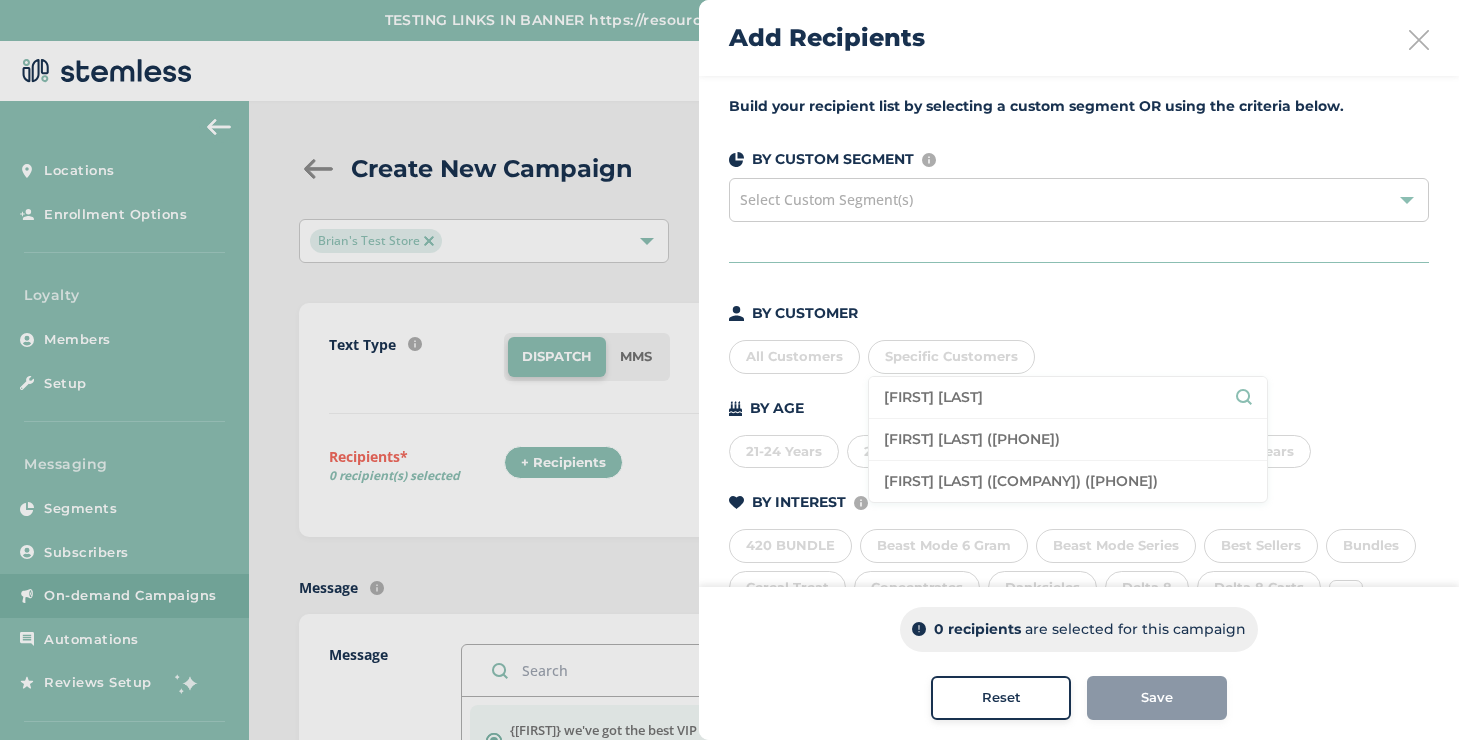 click on "[FIRST] [LAST] ([PHONE])" at bounding box center [1068, 440] 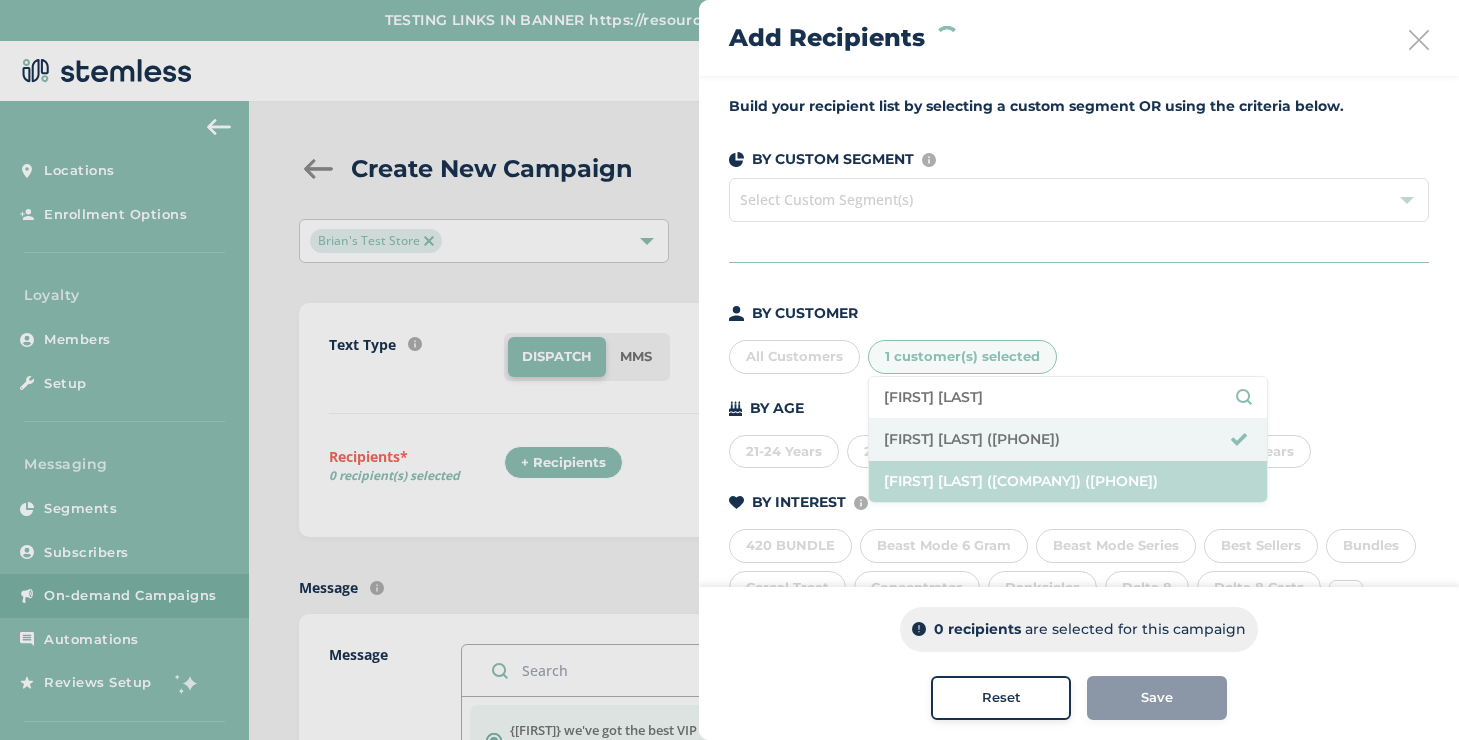 click on "[FIRST] [LAST] ([COMPANY]) ([PHONE])" at bounding box center [1068, 481] 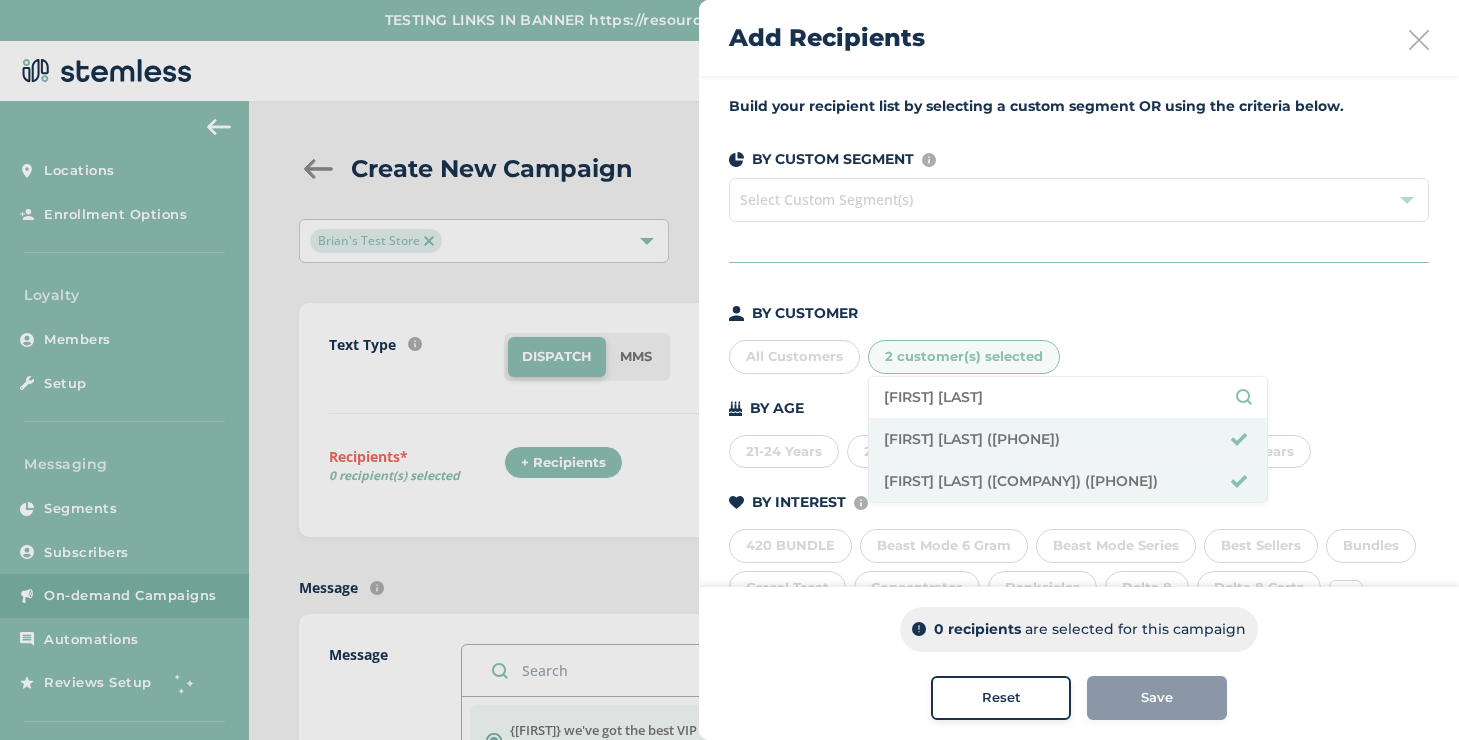 click on "[FIRST] [LAST]" at bounding box center [1068, 397] 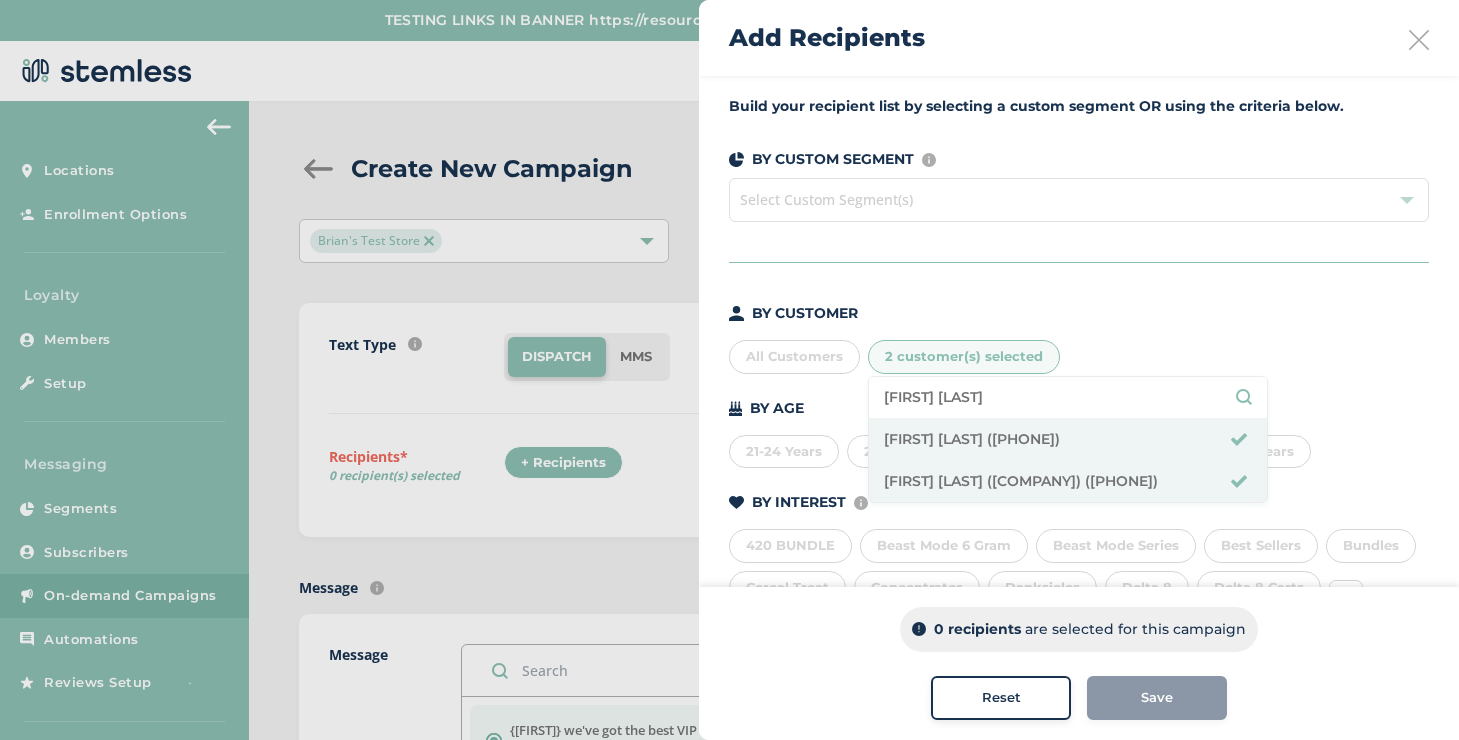 click on "[FIRST] [LAST]" at bounding box center (1068, 397) 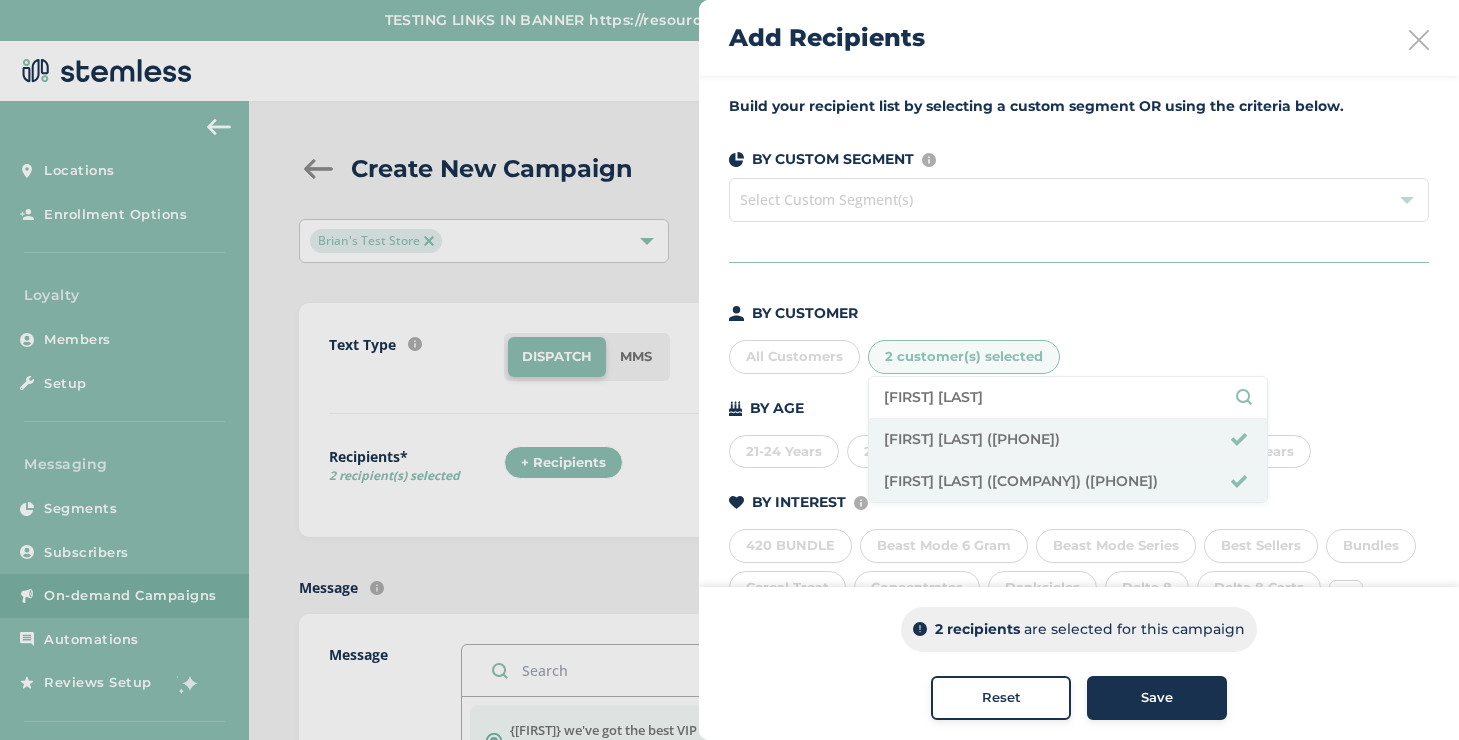 click on "[FIRST] [LAST]" at bounding box center [1068, 397] 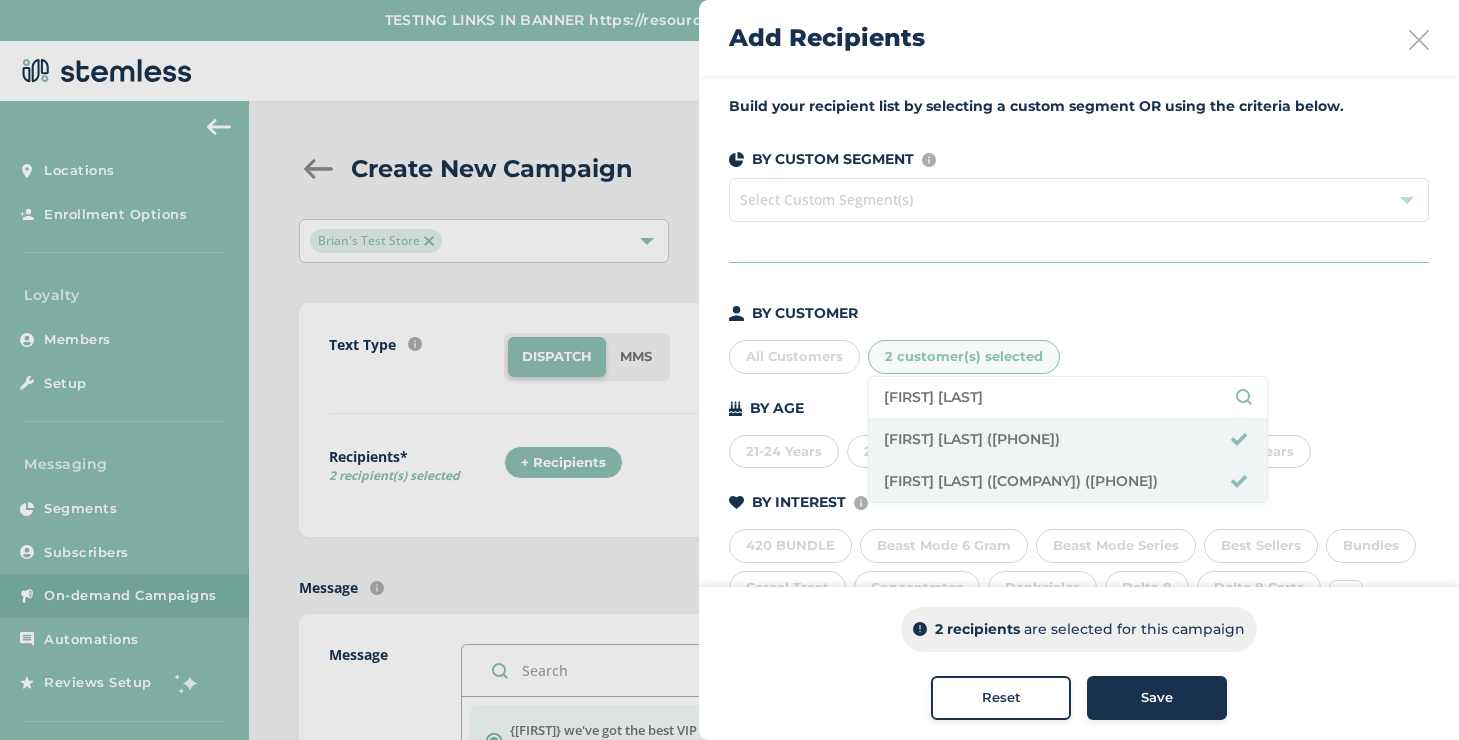 type on "[FIRST] [LAST]" 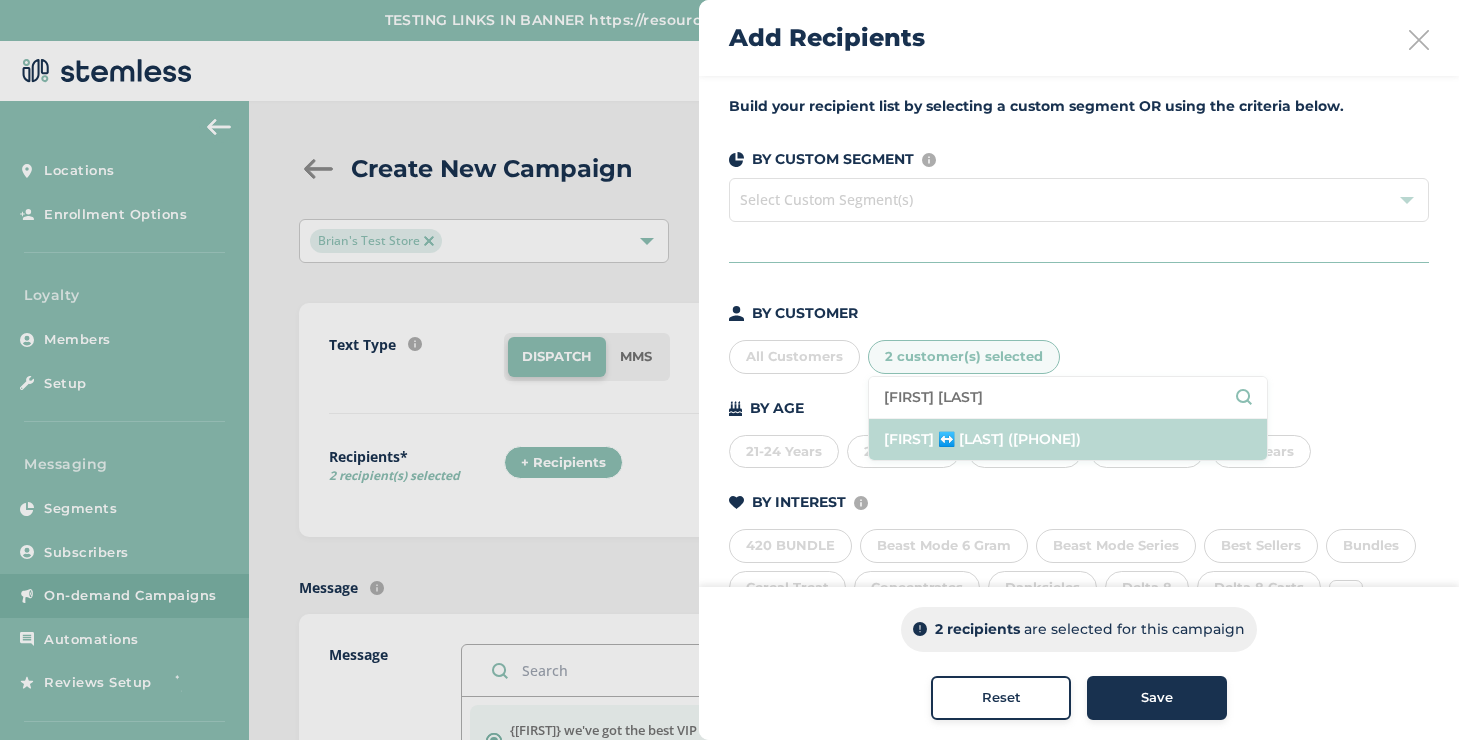 click on "[FIRST] ↔️ [LAST] ([PHONE])" at bounding box center (1068, 439) 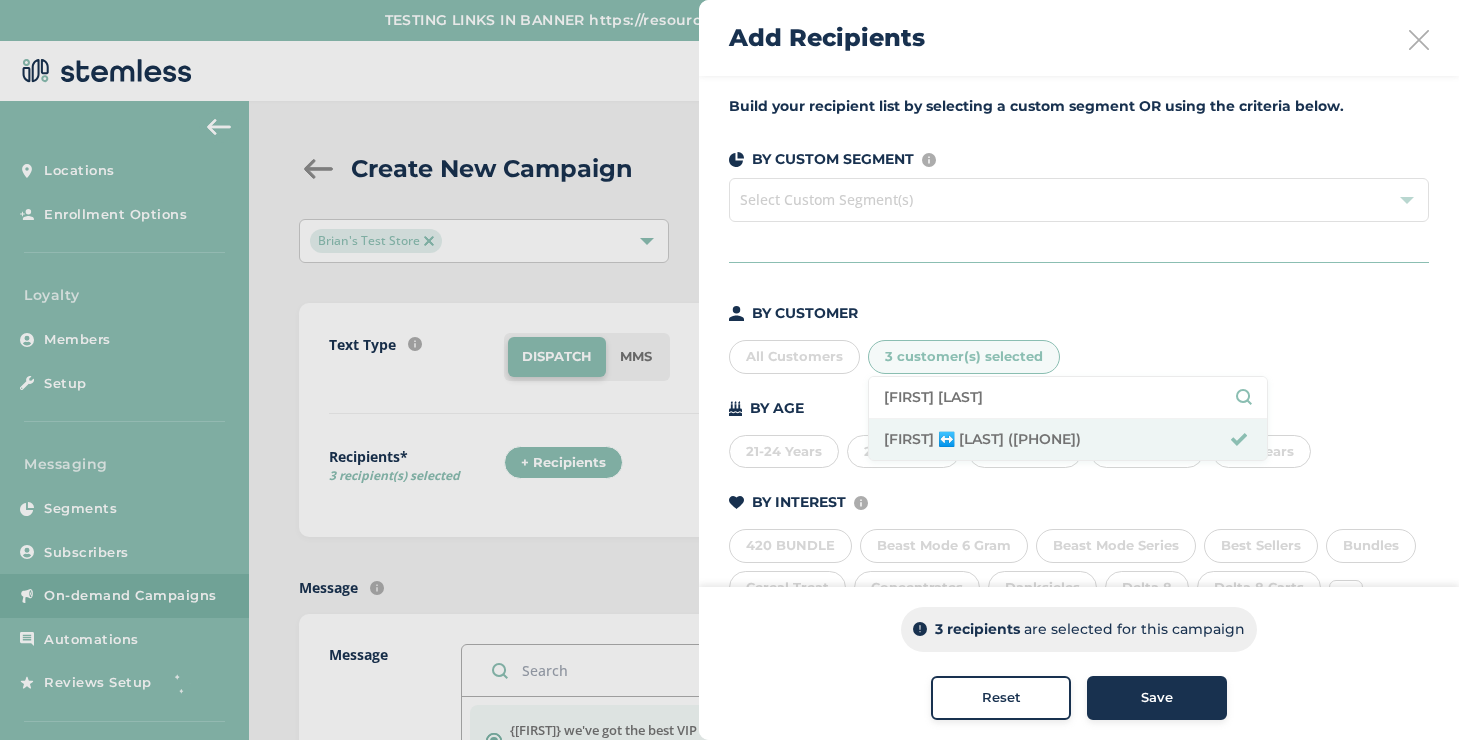 click on "Save" at bounding box center (1157, 698) 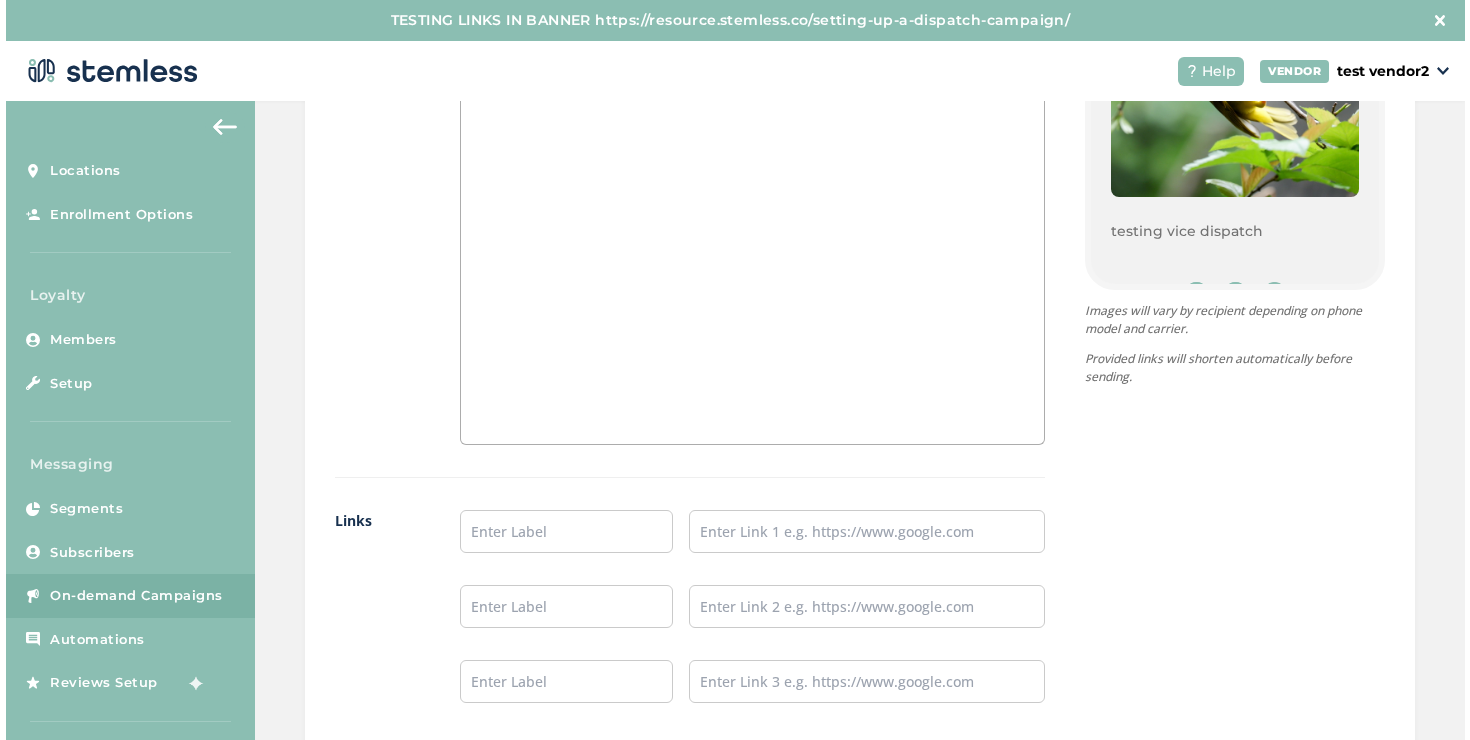 scroll, scrollTop: 1665, scrollLeft: 0, axis: vertical 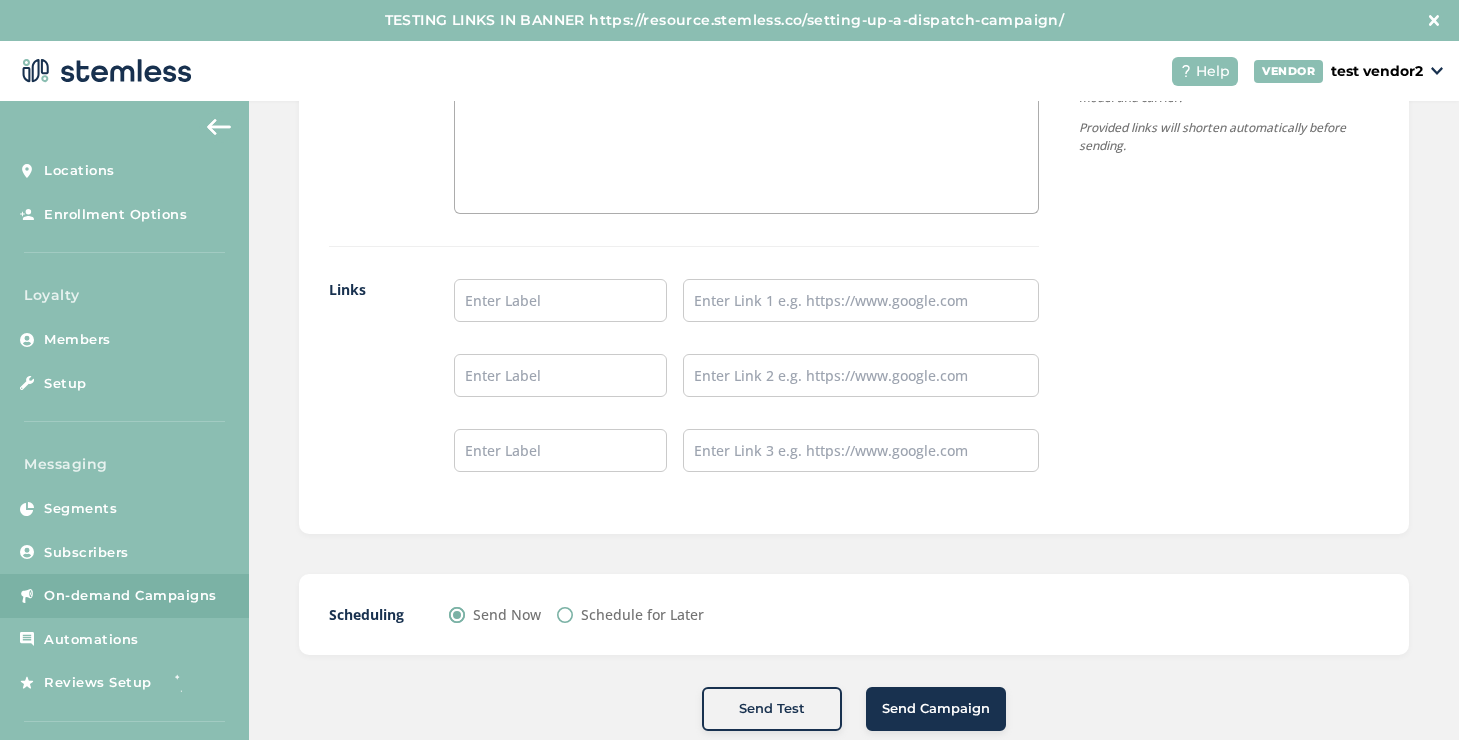 click on "Send Campaign" at bounding box center (936, 709) 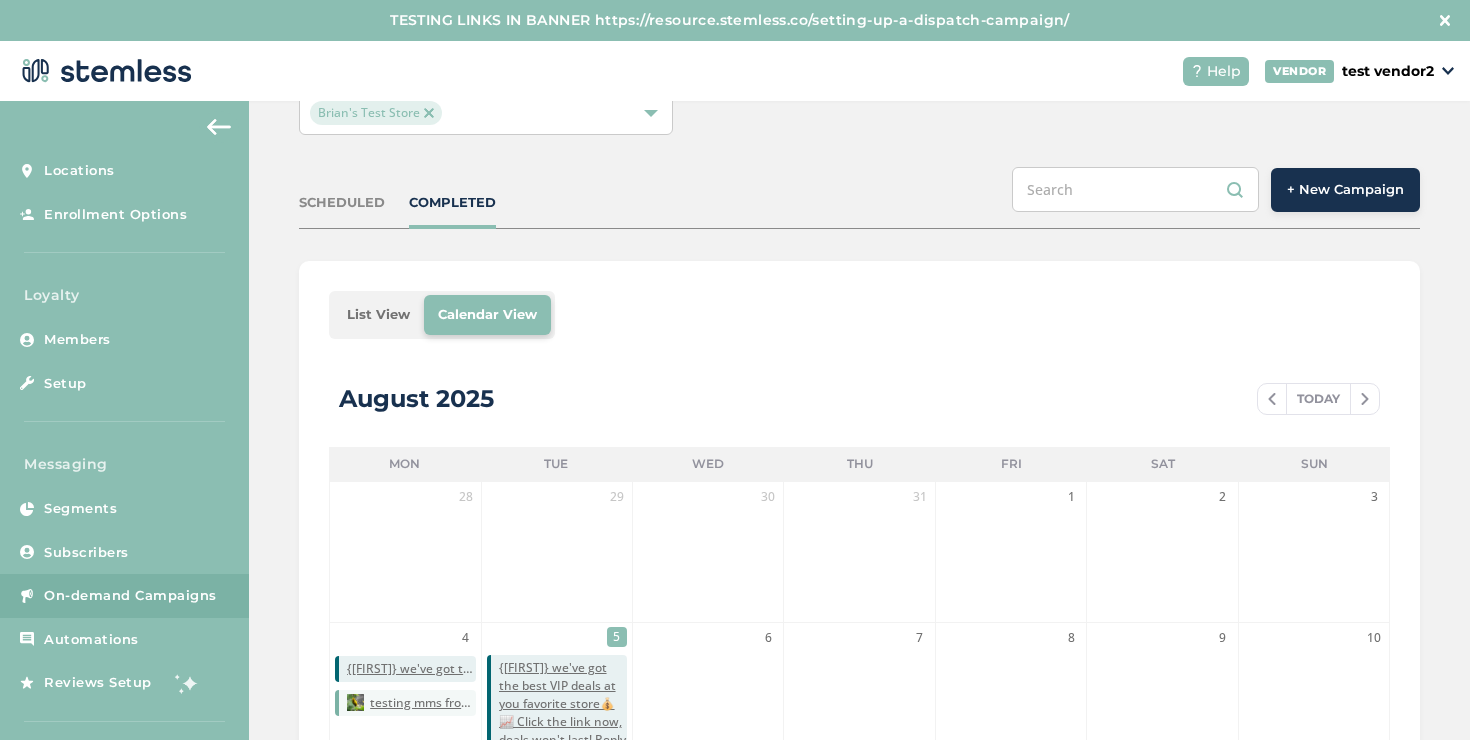 scroll, scrollTop: 127, scrollLeft: 0, axis: vertical 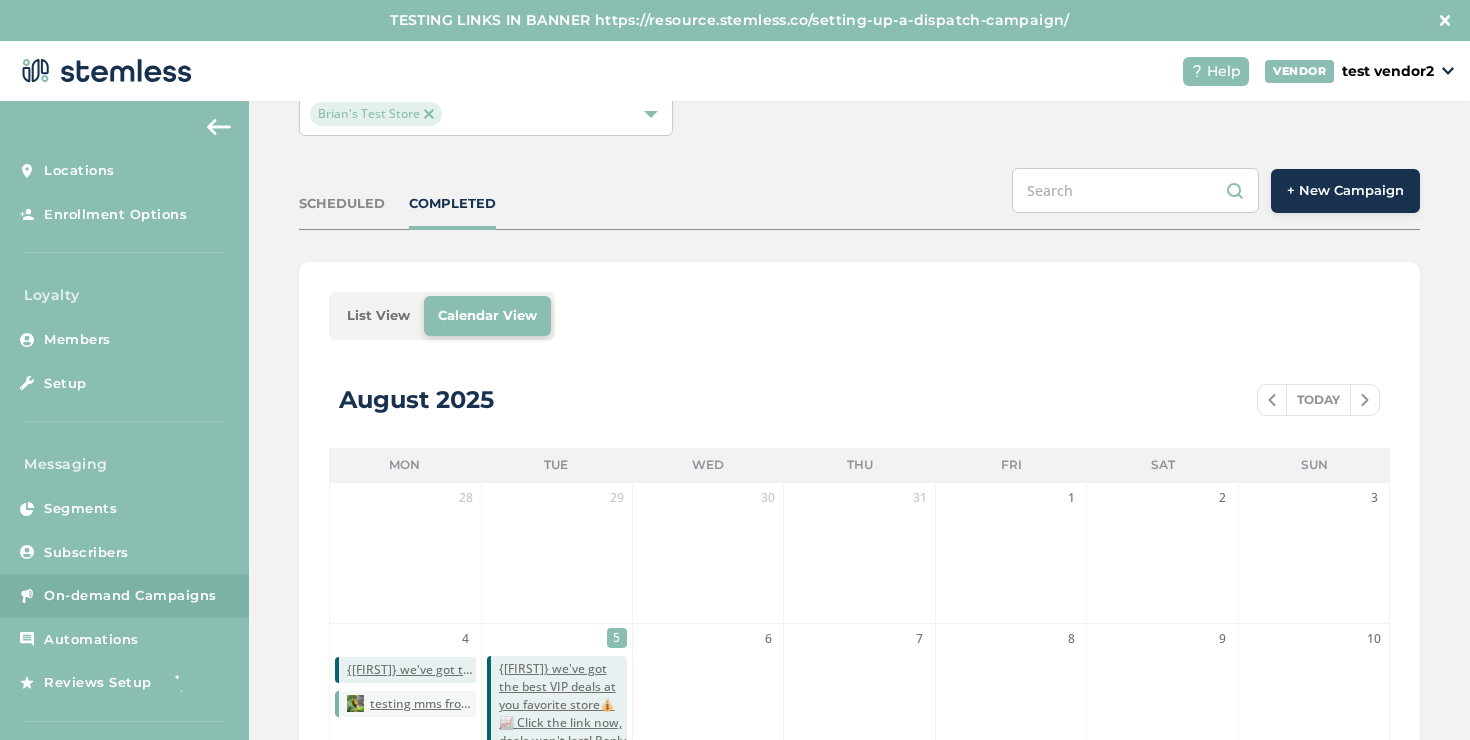 click on "List View" at bounding box center (378, 316) 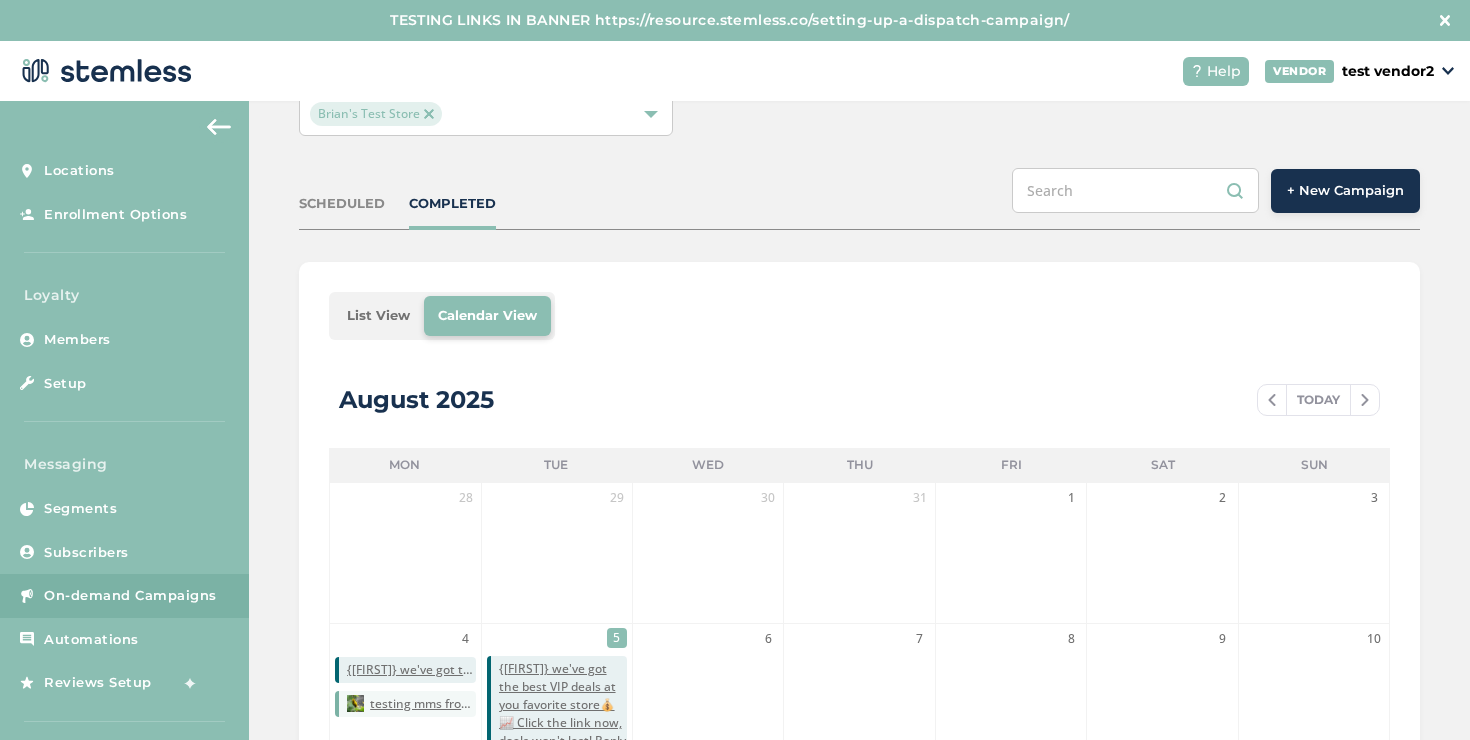 scroll, scrollTop: 0, scrollLeft: 0, axis: both 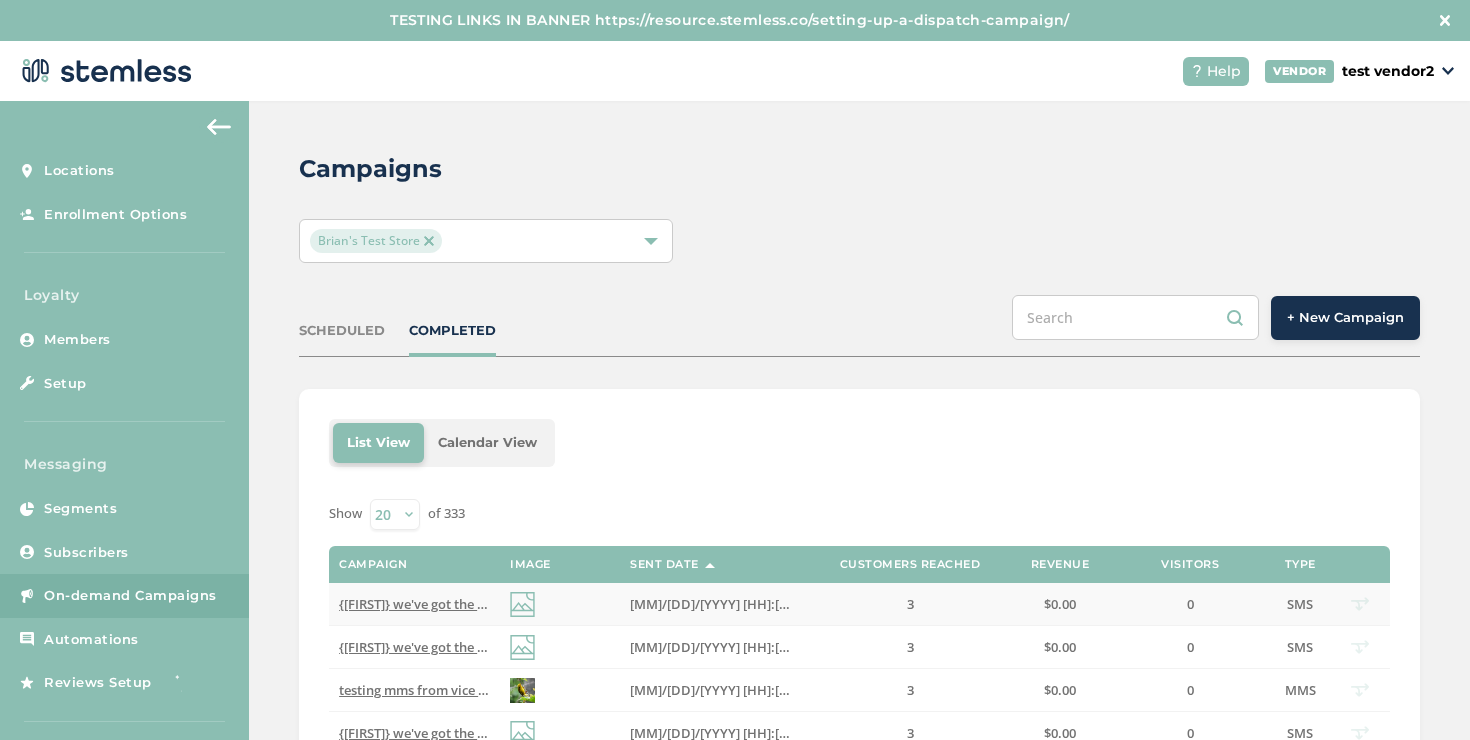 click on "{[FIRST]} we've got the best VIP deals at you favorite store💰📈 Click the link now, deals won't last! Reply END to cancel" at bounding box center [703, 604] 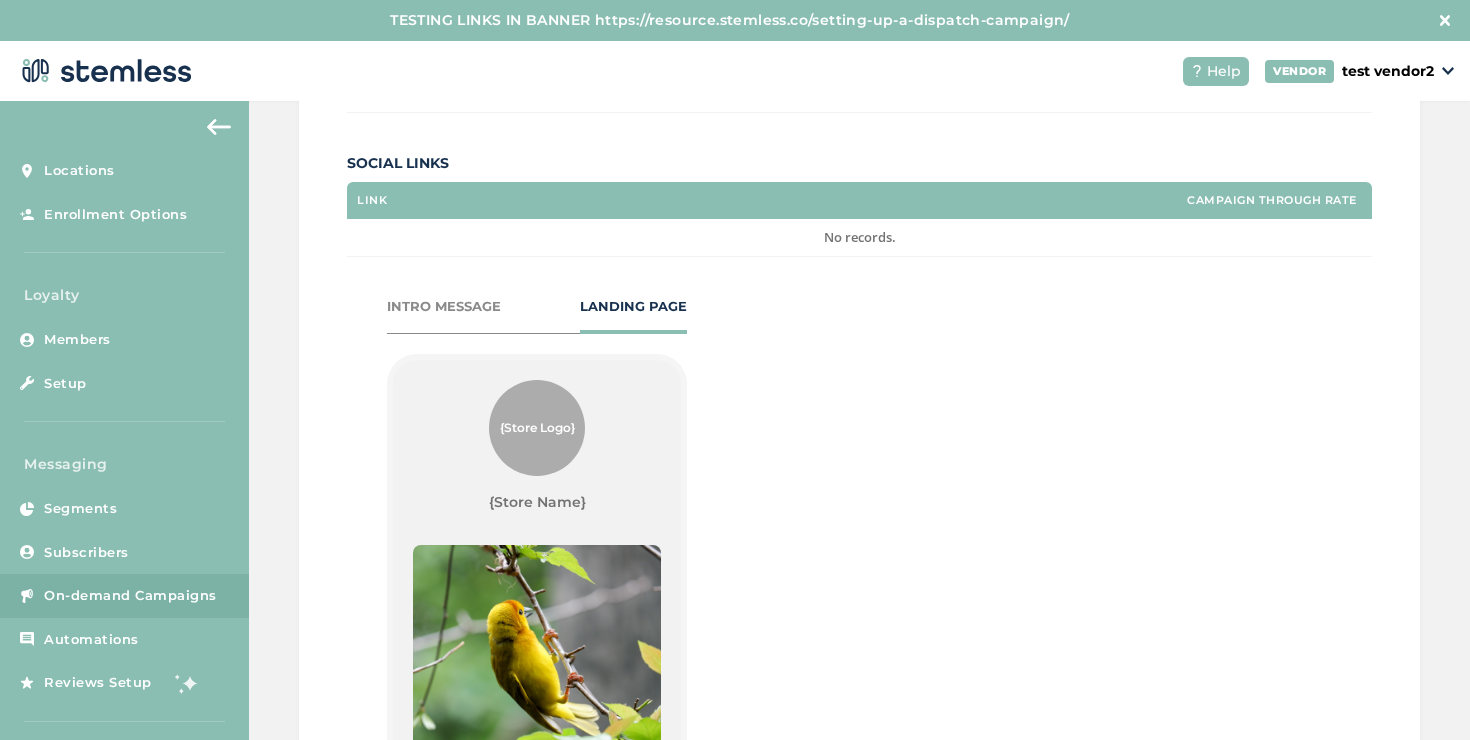 scroll, scrollTop: 696, scrollLeft: 0, axis: vertical 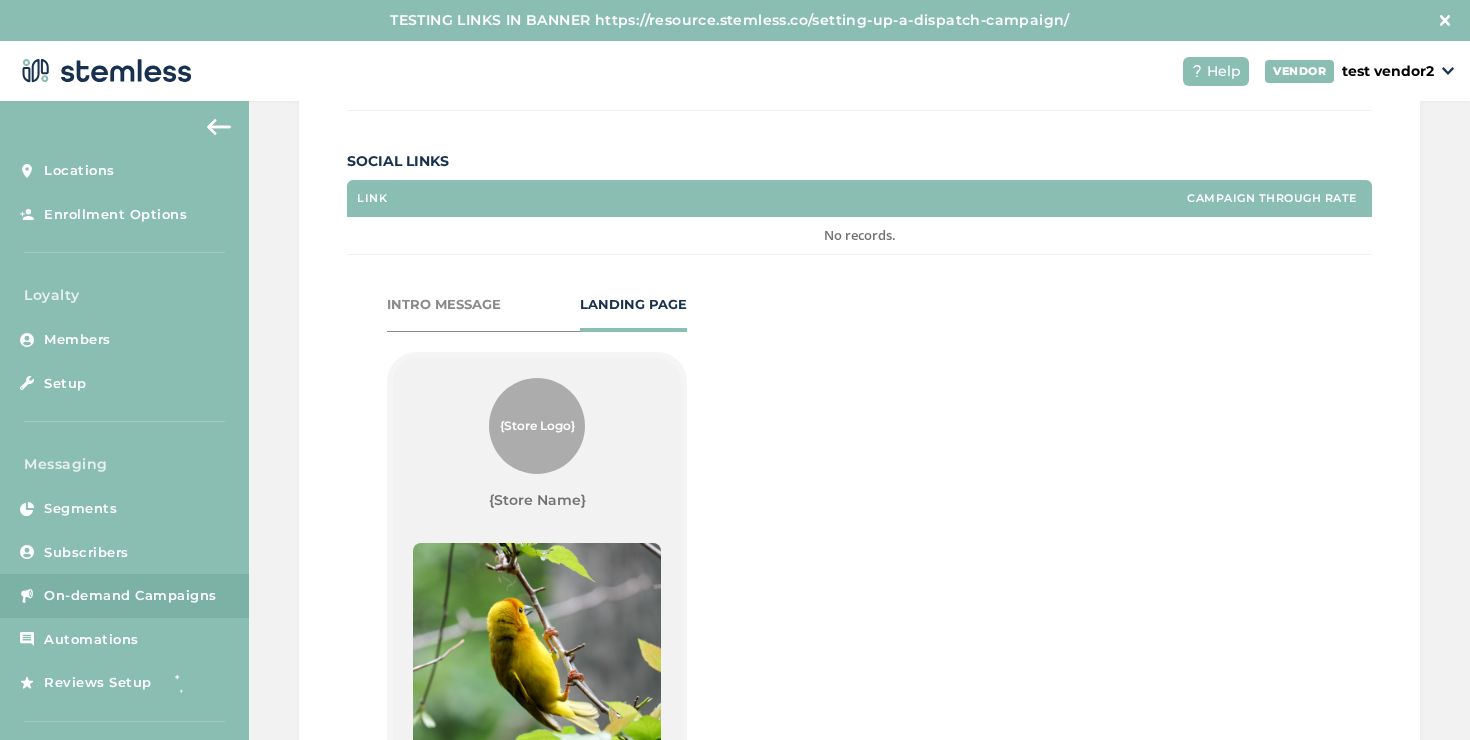 click on "INTRO MESSAGE" at bounding box center (444, 305) 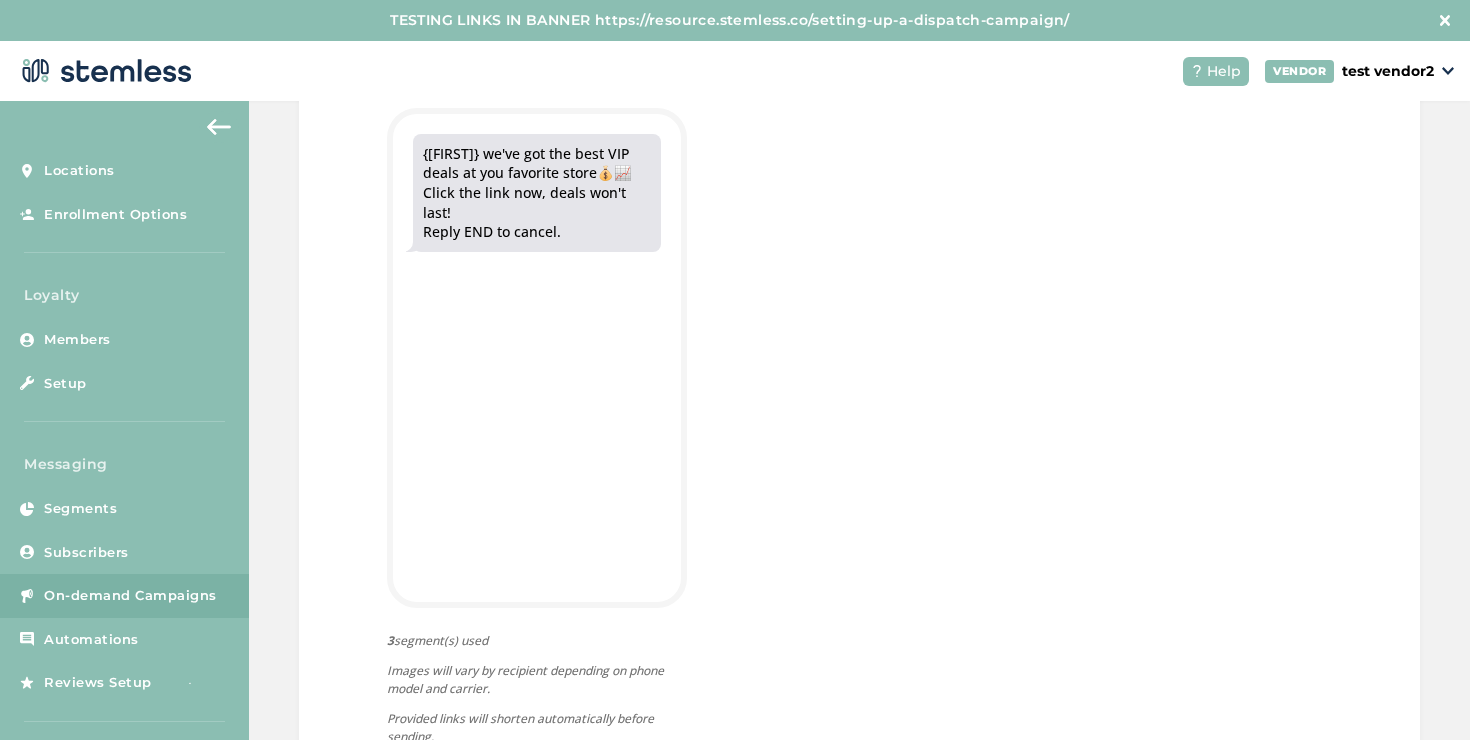 scroll, scrollTop: 1022, scrollLeft: 0, axis: vertical 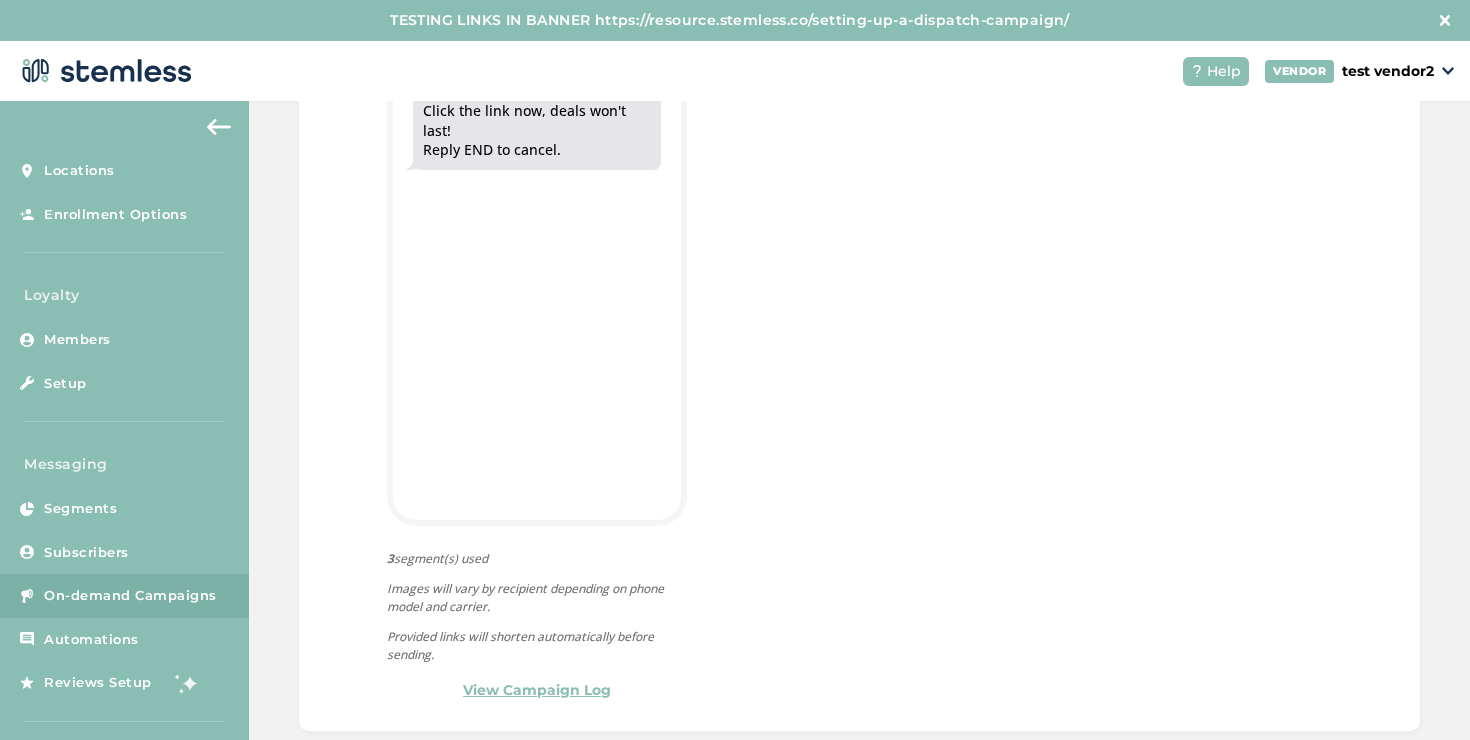 click on "View Campaign Log" at bounding box center (537, 690) 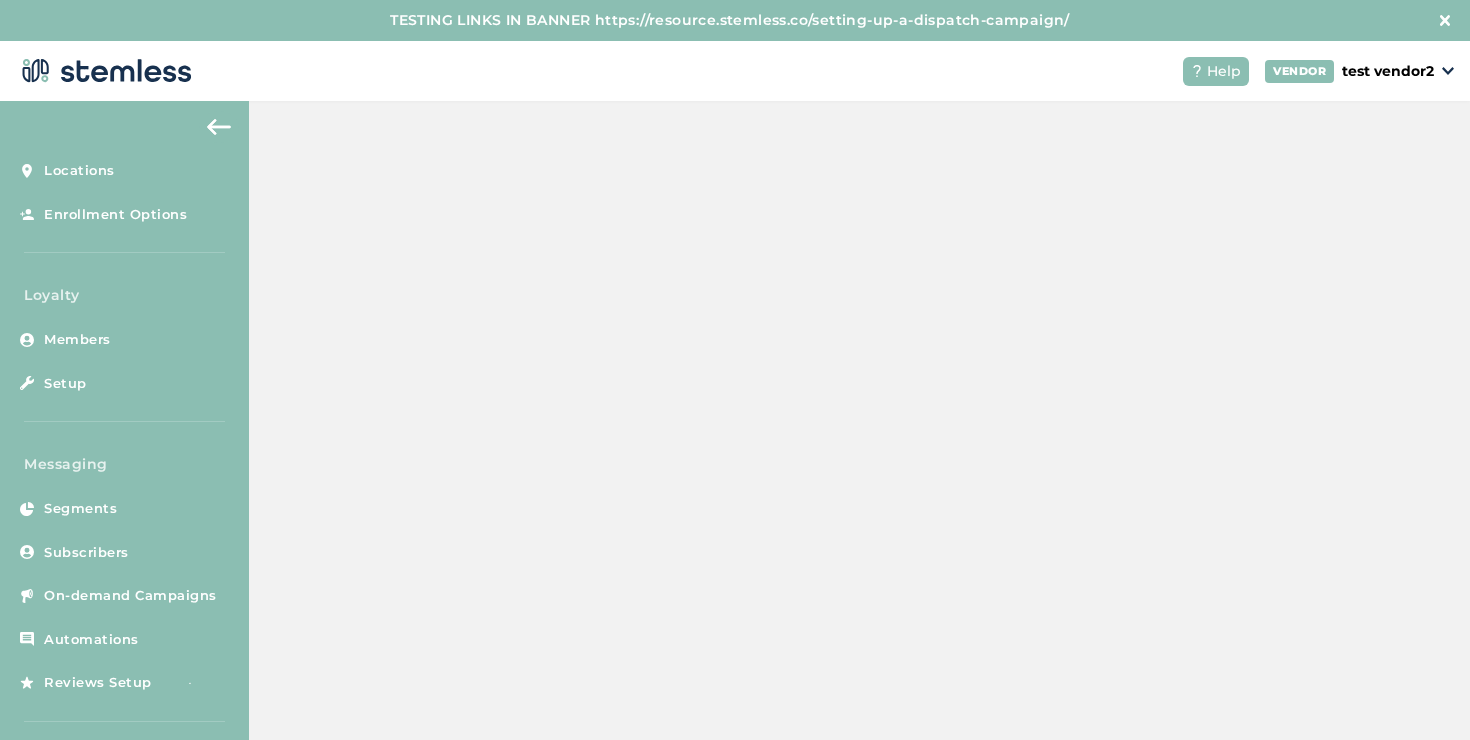 scroll, scrollTop: 0, scrollLeft: 0, axis: both 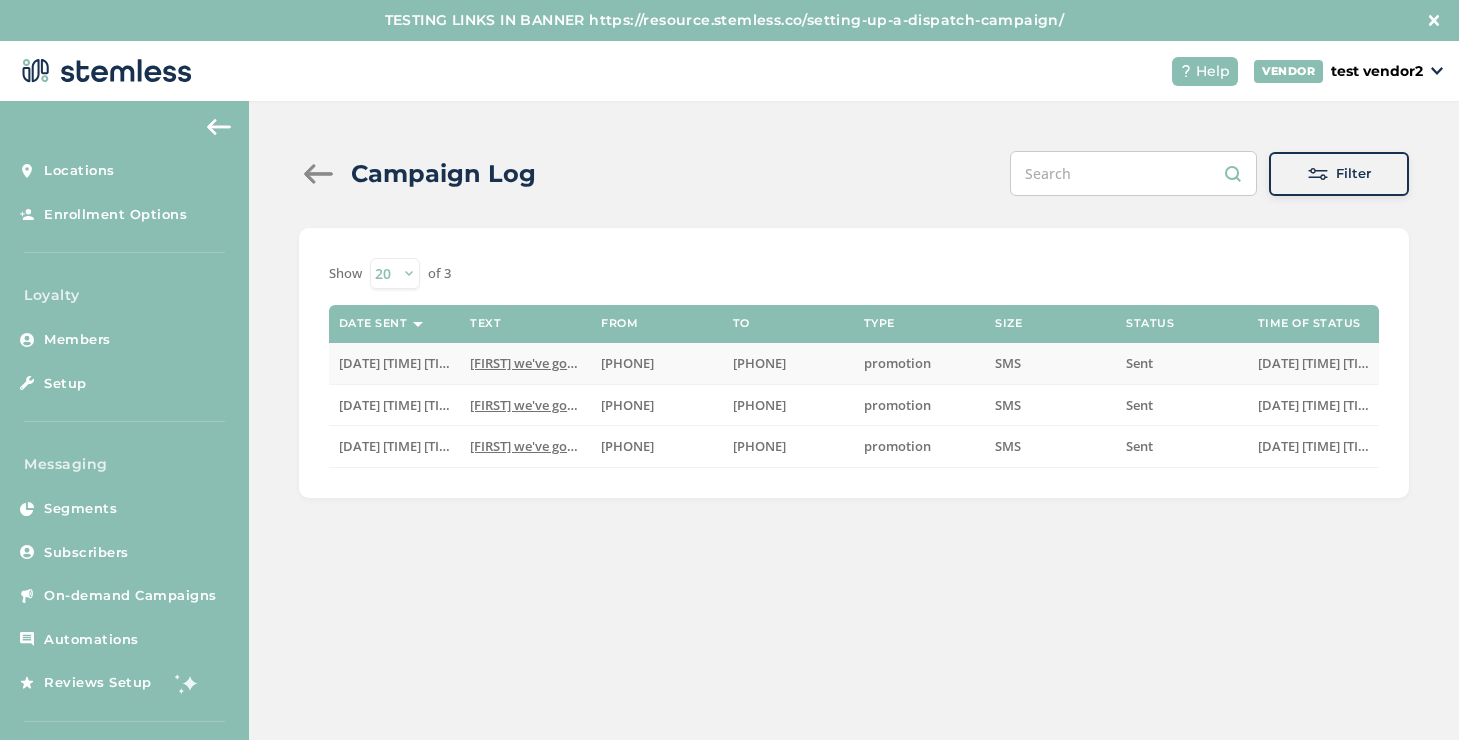 click on "[FIRST] we've got the best VIP deals at you favorite [STORE]" at bounding box center (649, 363) 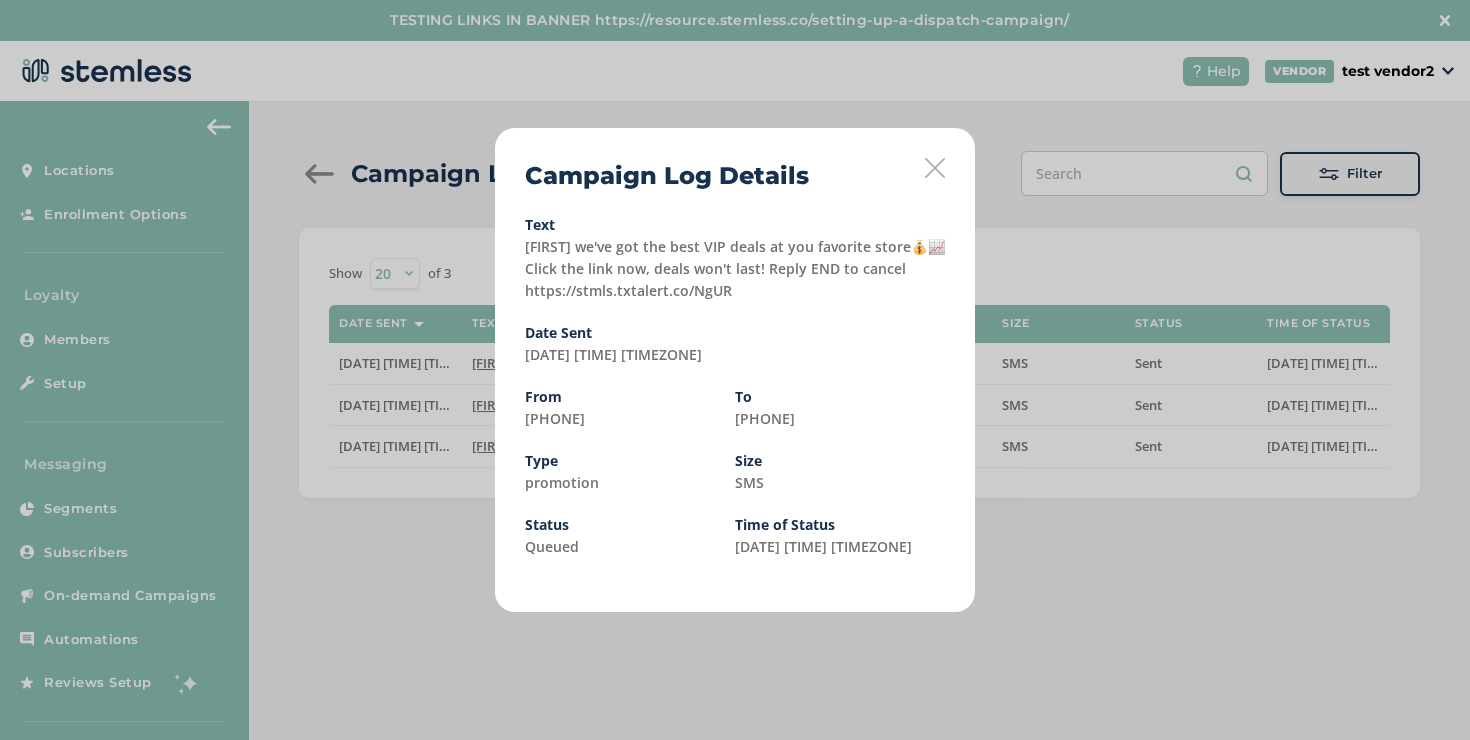click at bounding box center [935, 168] 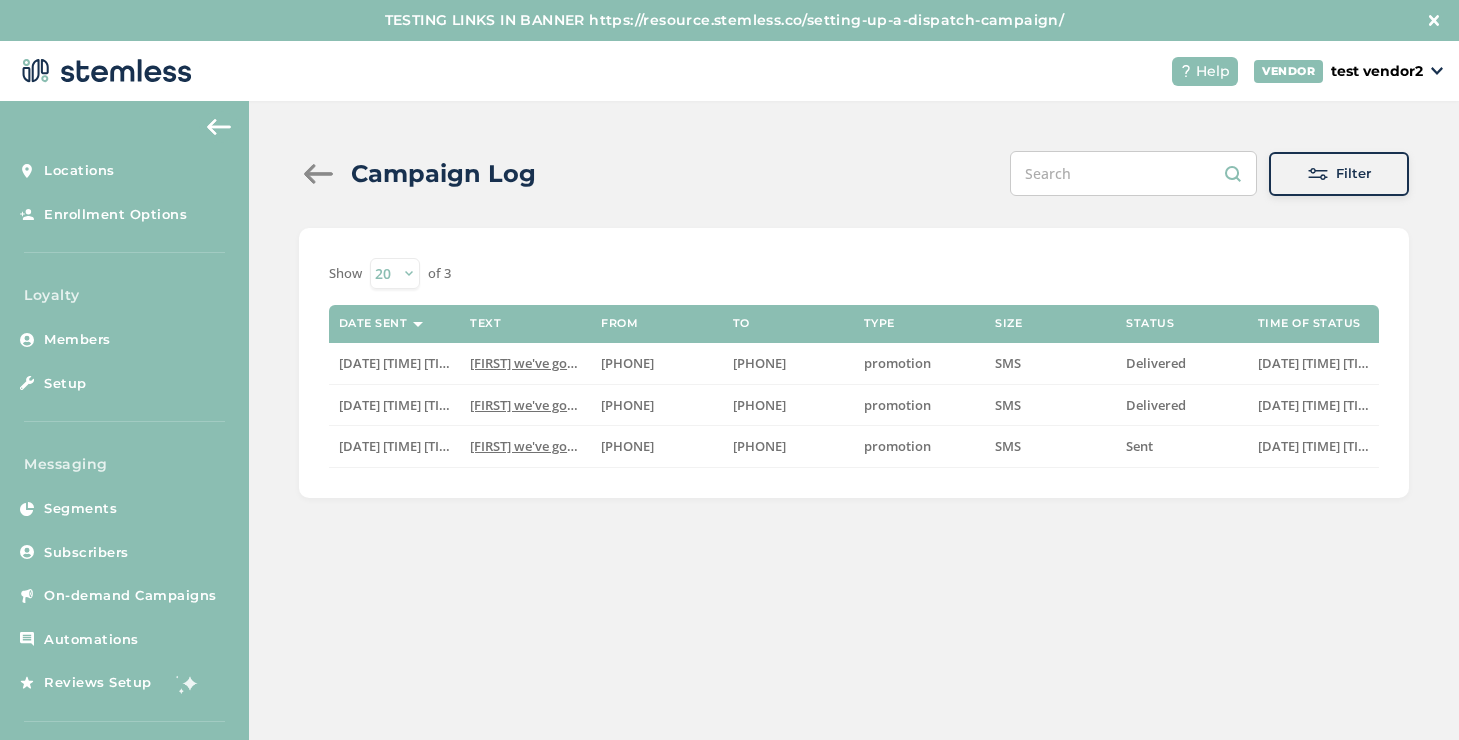scroll, scrollTop: 0, scrollLeft: 0, axis: both 